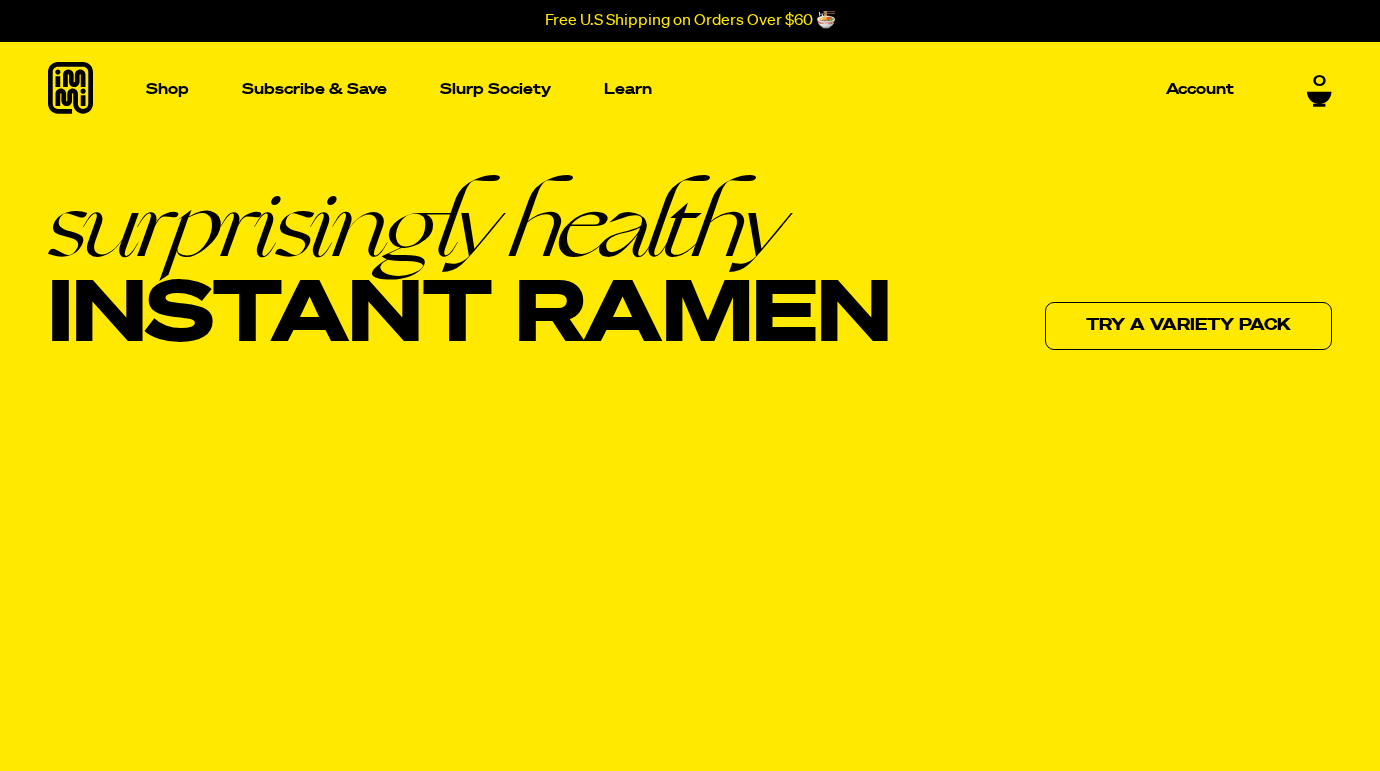 scroll, scrollTop: 0, scrollLeft: 0, axis: both 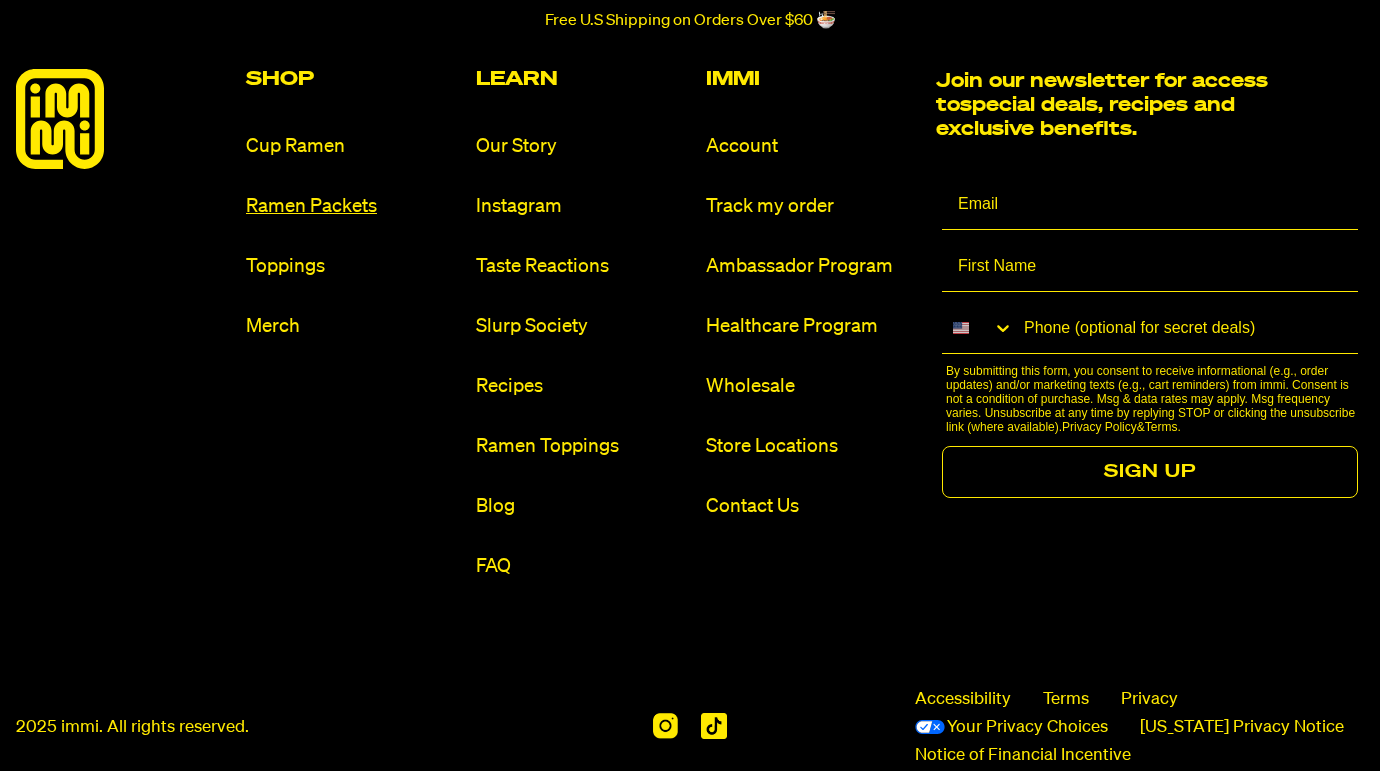 click on "Ramen Packets" at bounding box center (353, 206) 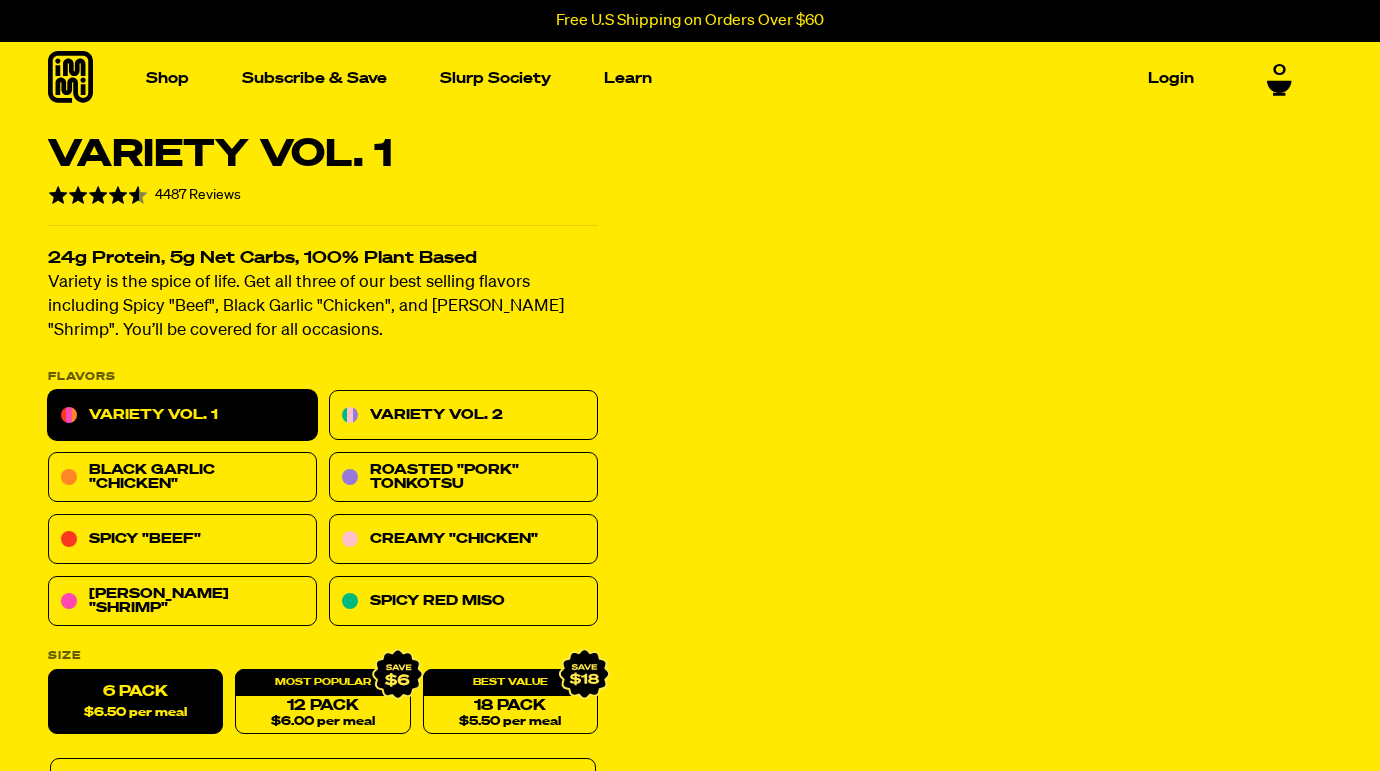 scroll, scrollTop: 0, scrollLeft: 0, axis: both 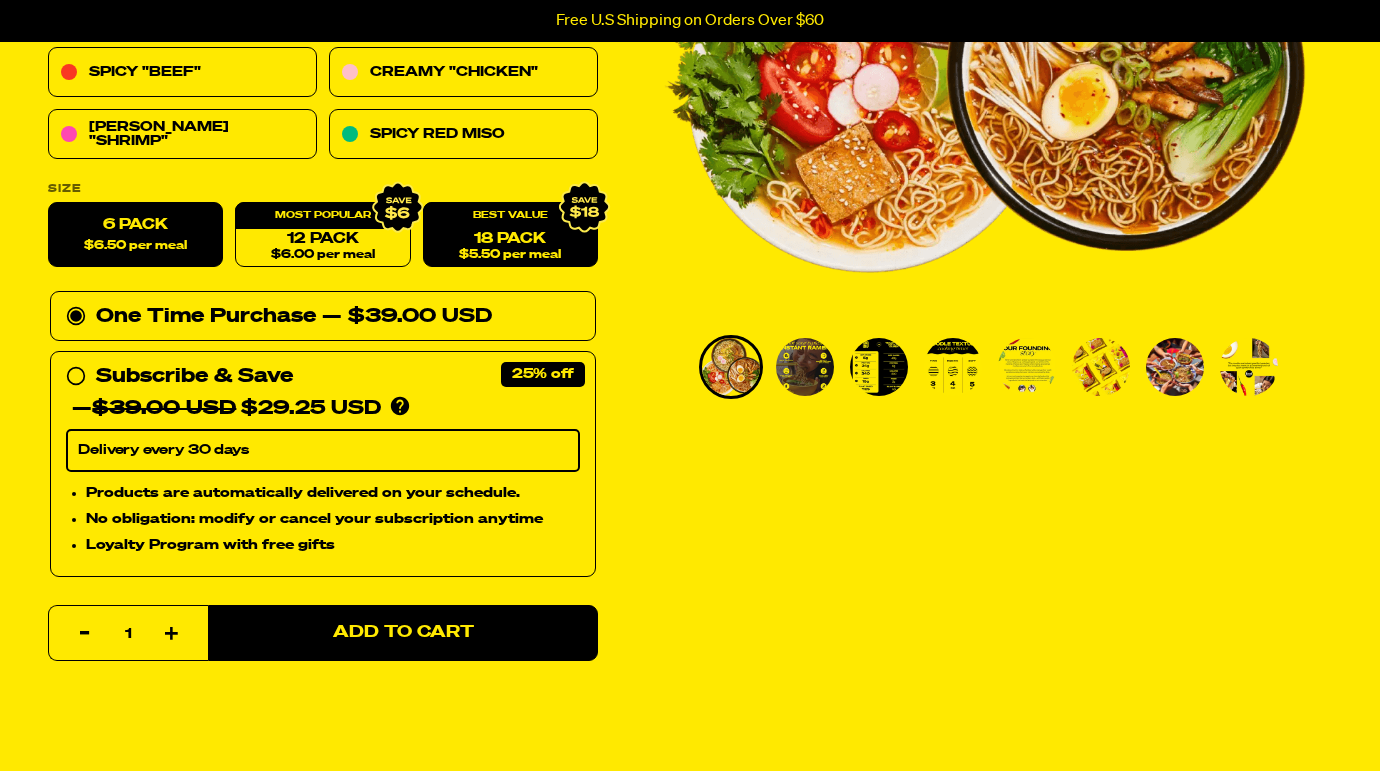 click on "18 Pack  $5.50 per meal" at bounding box center (510, 235) 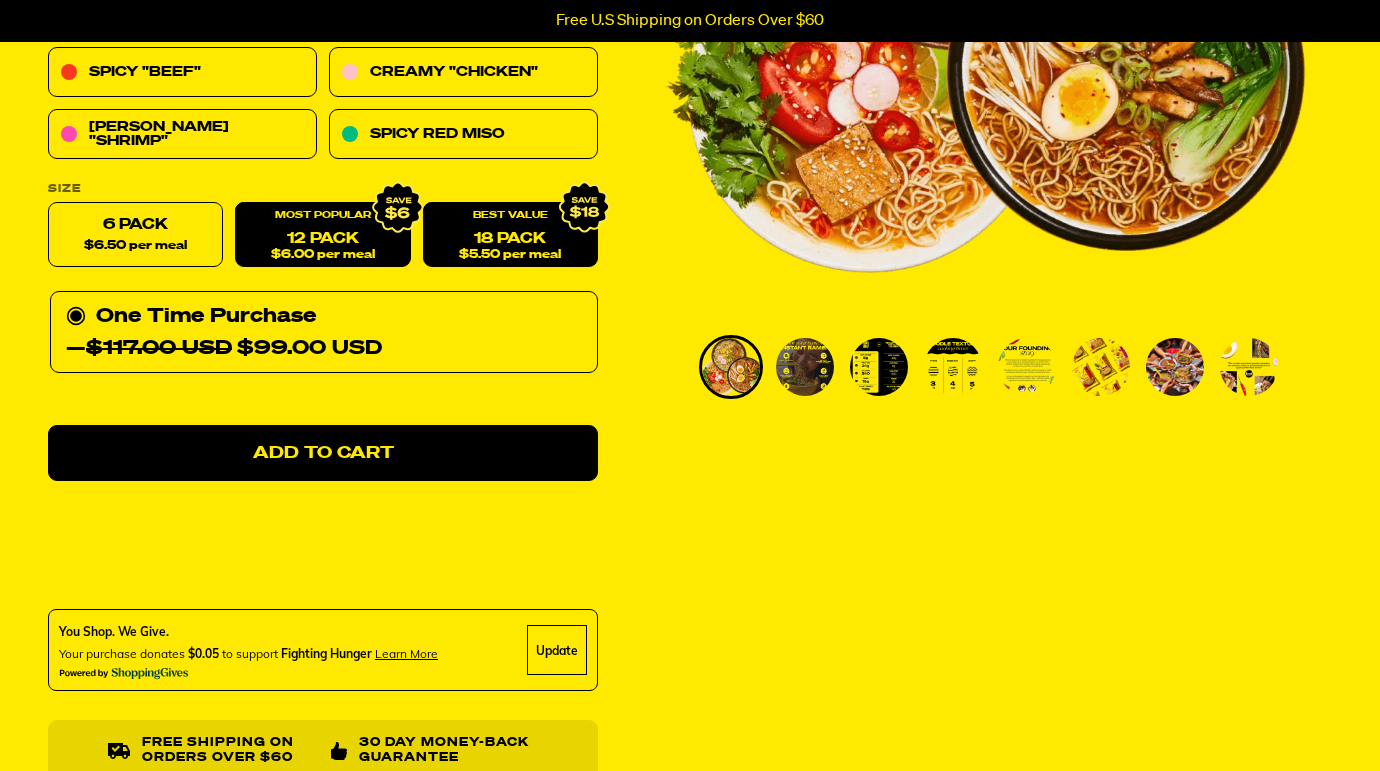 click on "12 Pack  $6.00 per meal" at bounding box center [322, 235] 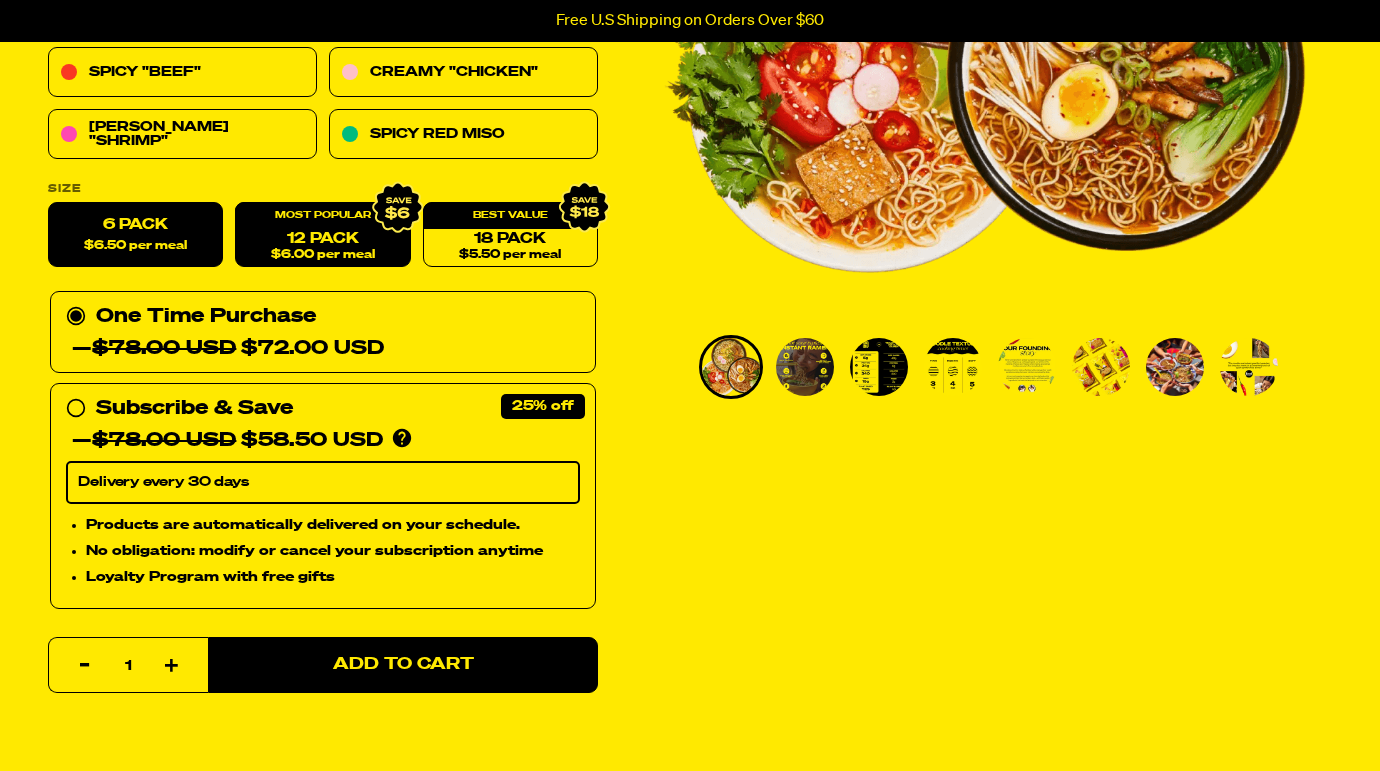 click on "6 Pack $6.50 per meal" at bounding box center [135, 235] 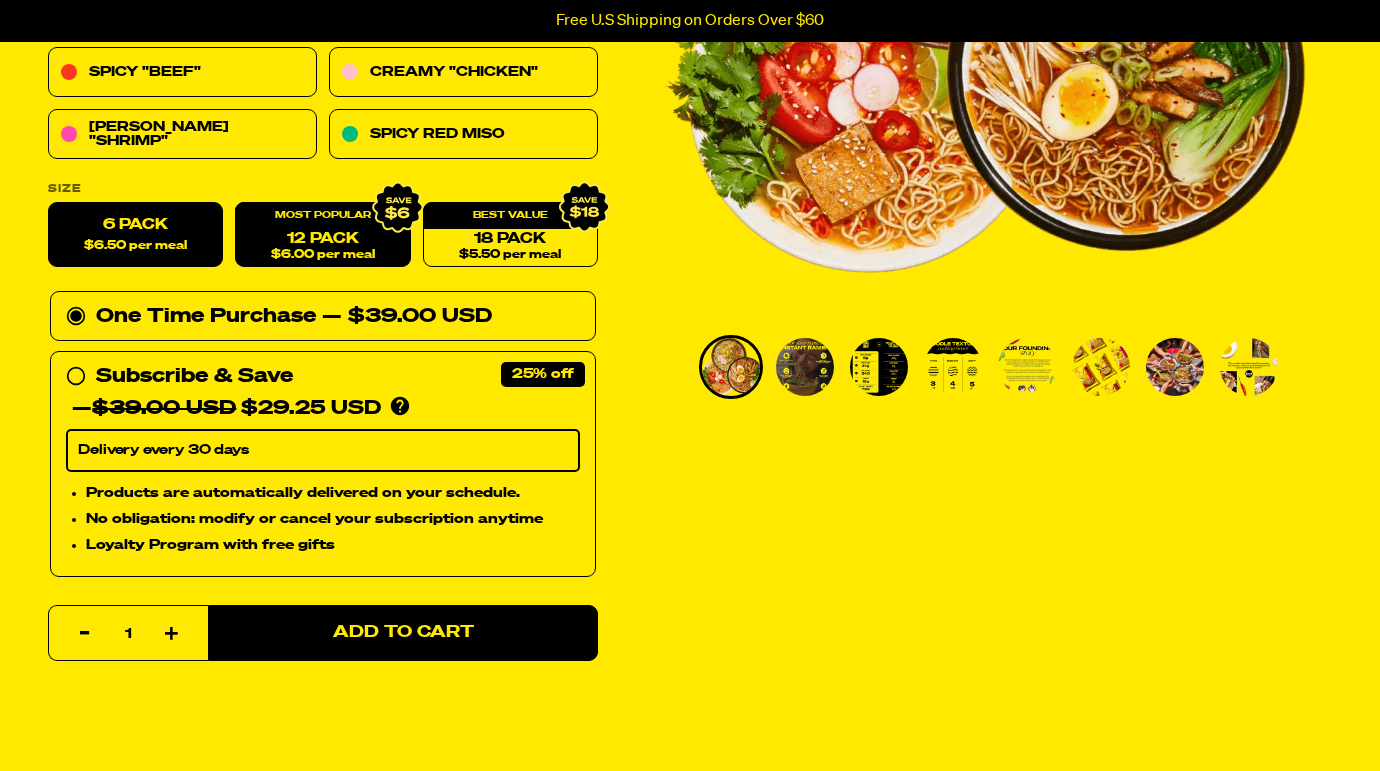 click on "$6.00 per meal" at bounding box center [323, 255] 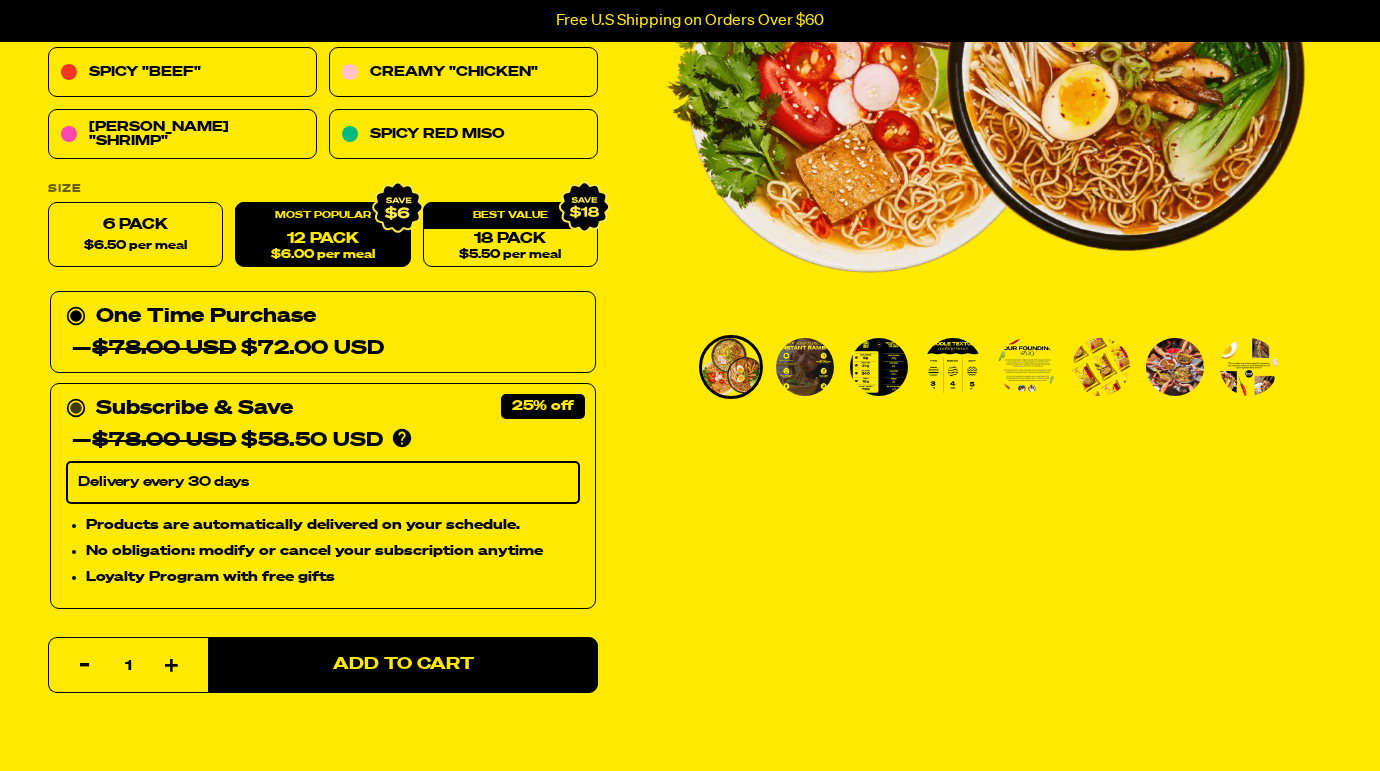 click on "Subscribe & Save  25%    —  $78.00 USD $58.50 USD   You'll receive your selected flavor and pack size every month at a discounted price.  Create an account to manage your subscription including: skipping, changing delivery frequency, or canceling." at bounding box center (323, 425) 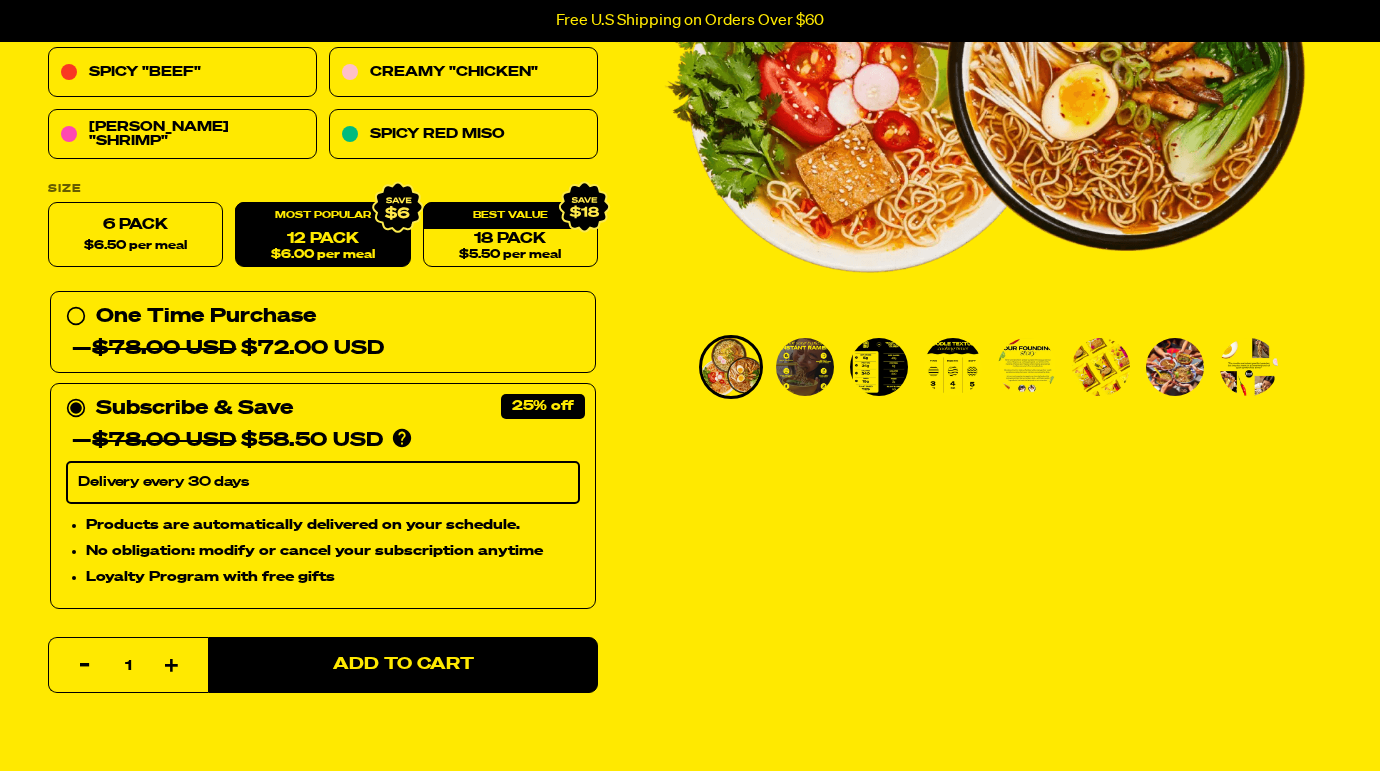 click on "Delivery every 30 days" at bounding box center [323, 483] 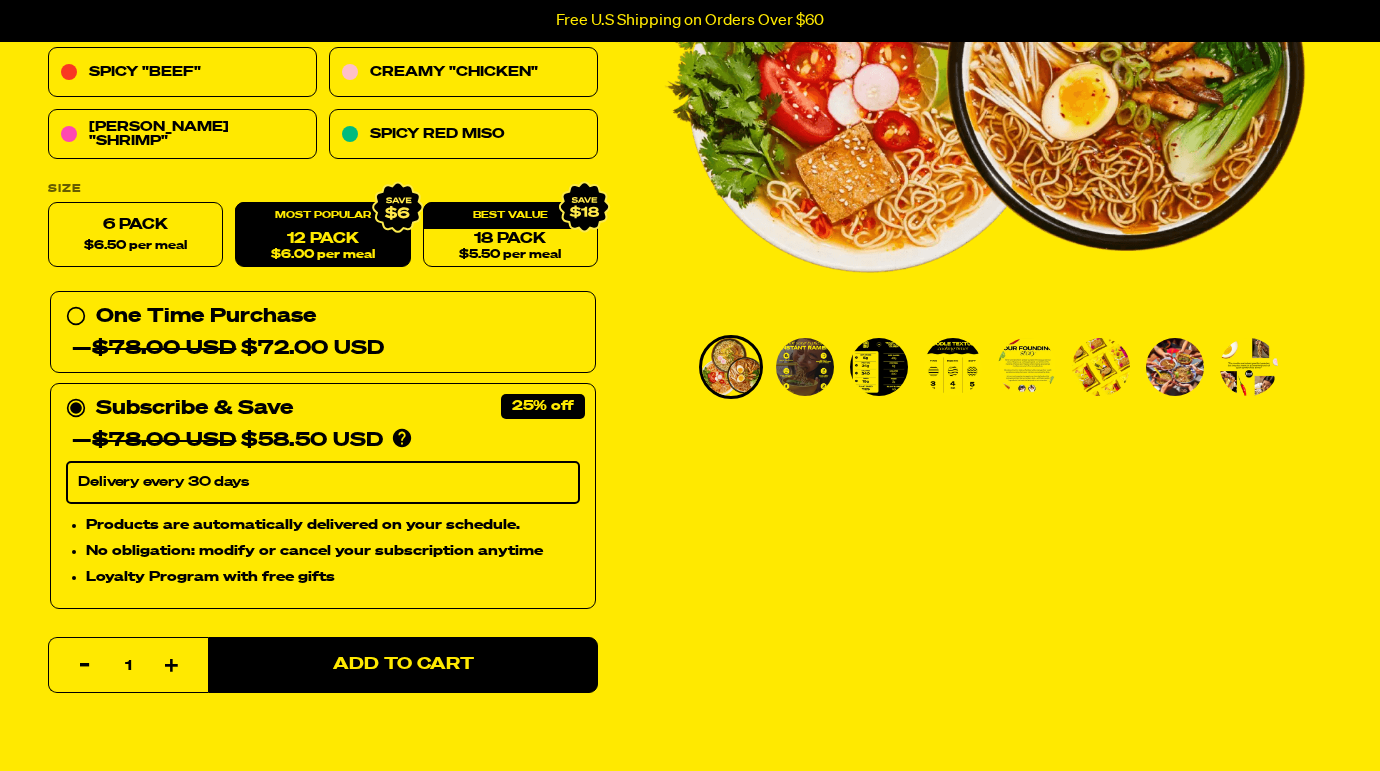 click on "Delivery every 30 days" at bounding box center [323, 483] 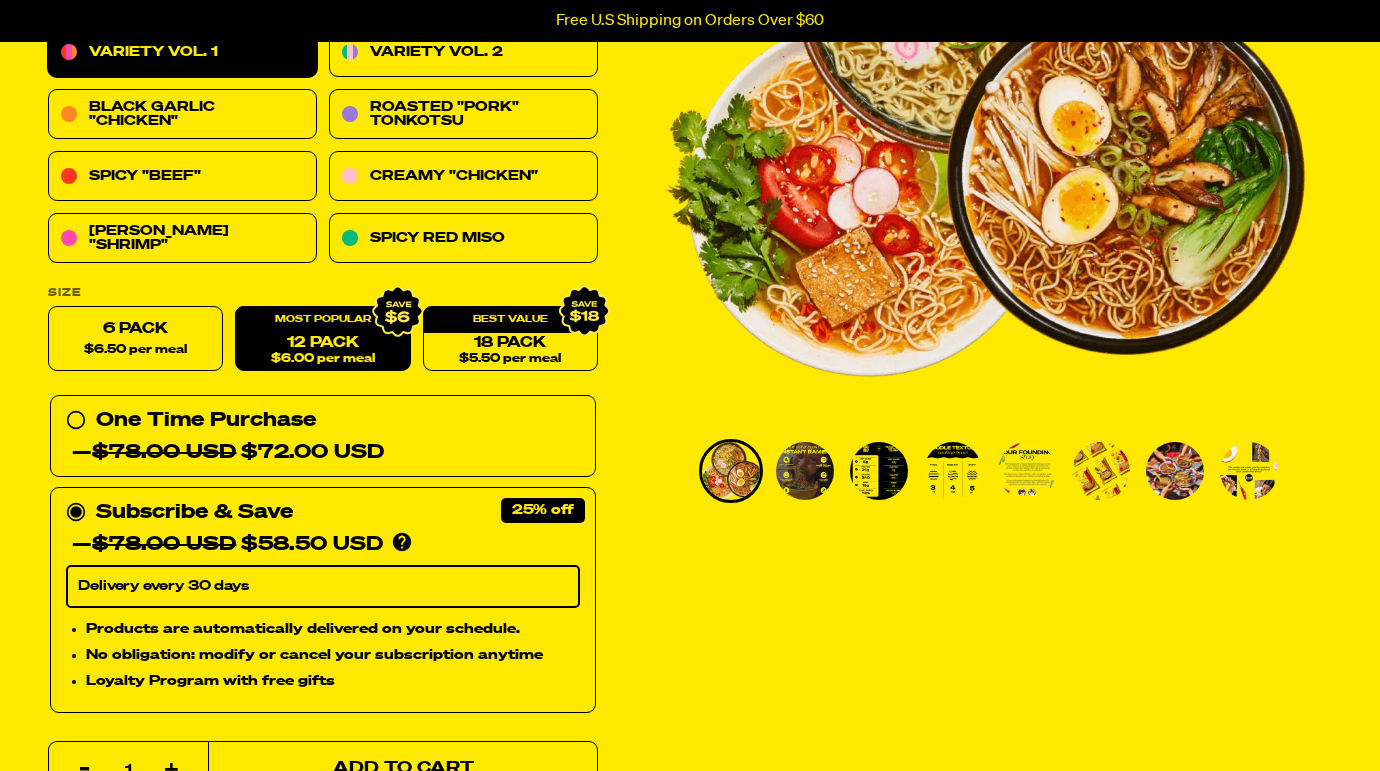 scroll, scrollTop: 233, scrollLeft: 0, axis: vertical 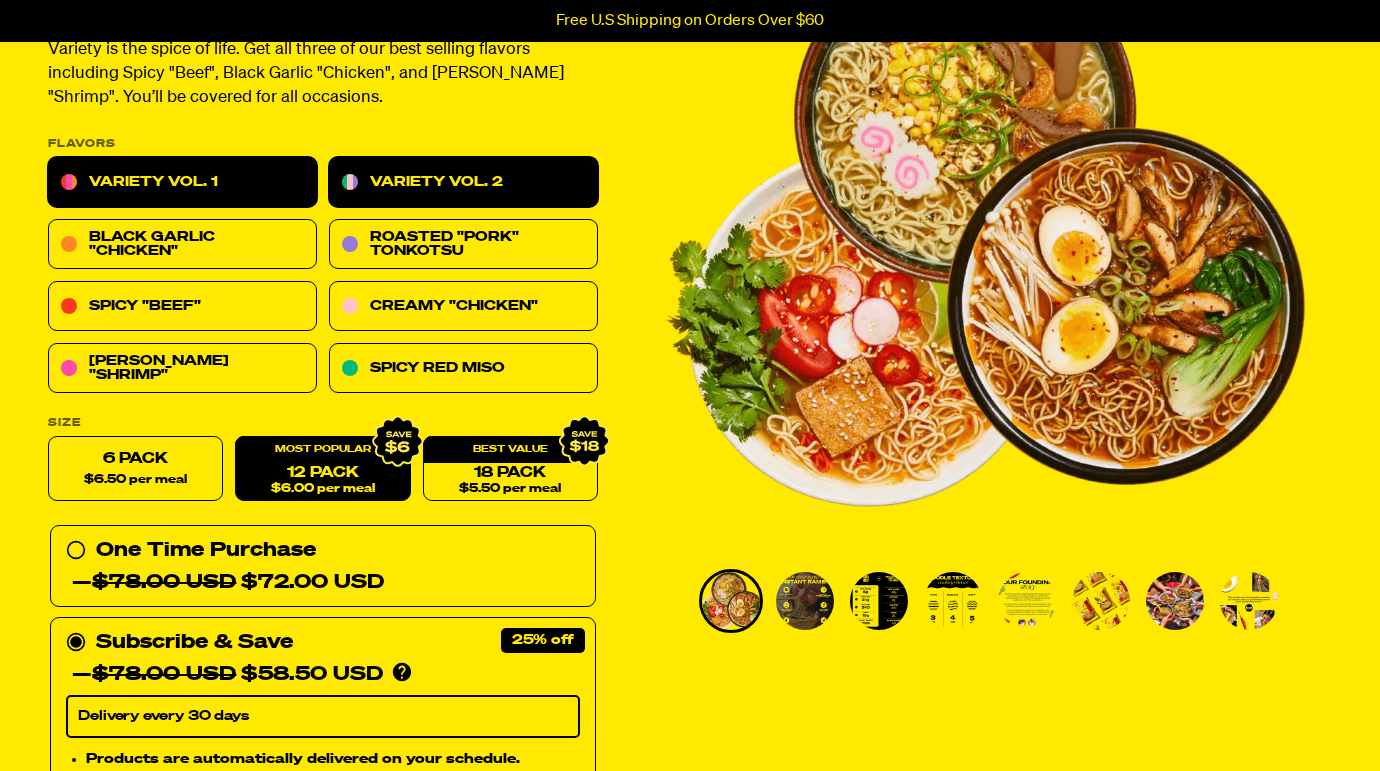 click on "Variety Vol. 2" at bounding box center [463, 183] 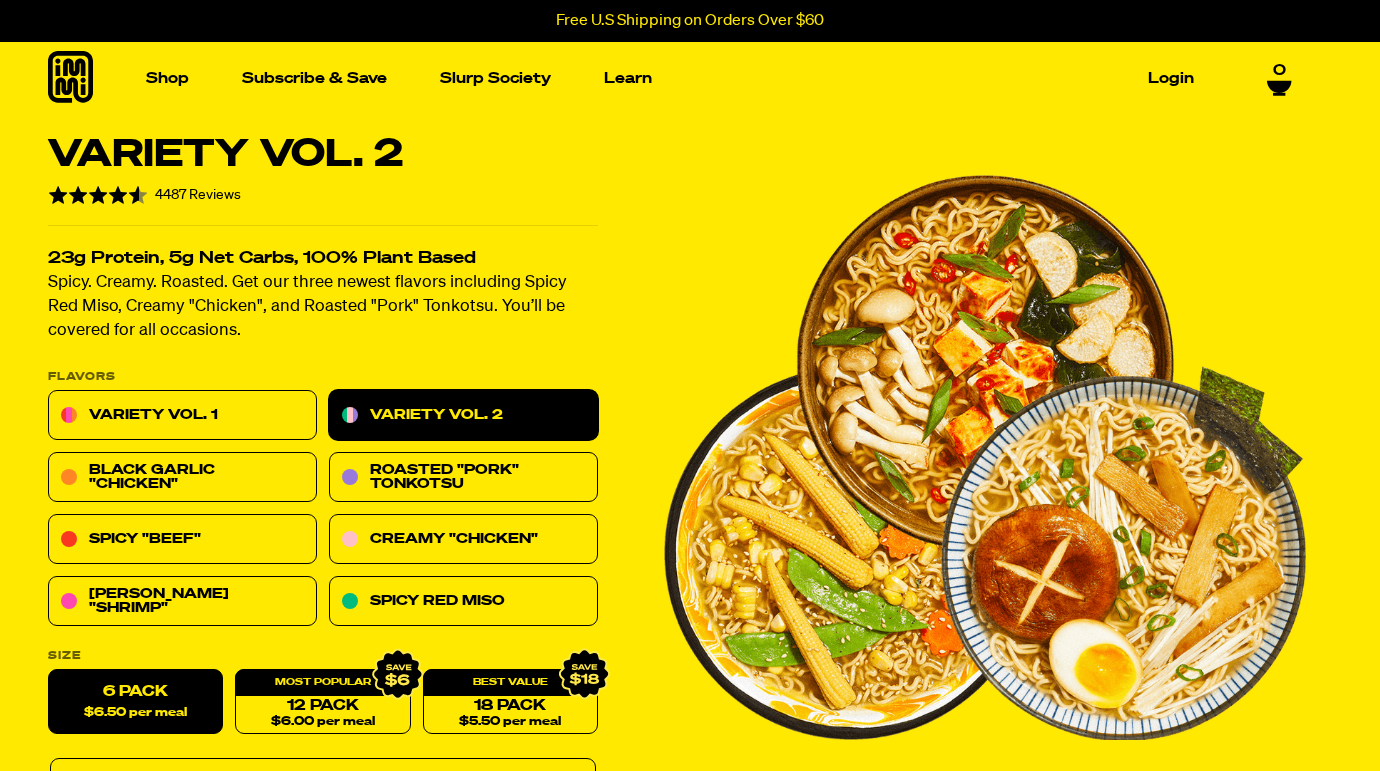 scroll, scrollTop: 0, scrollLeft: 0, axis: both 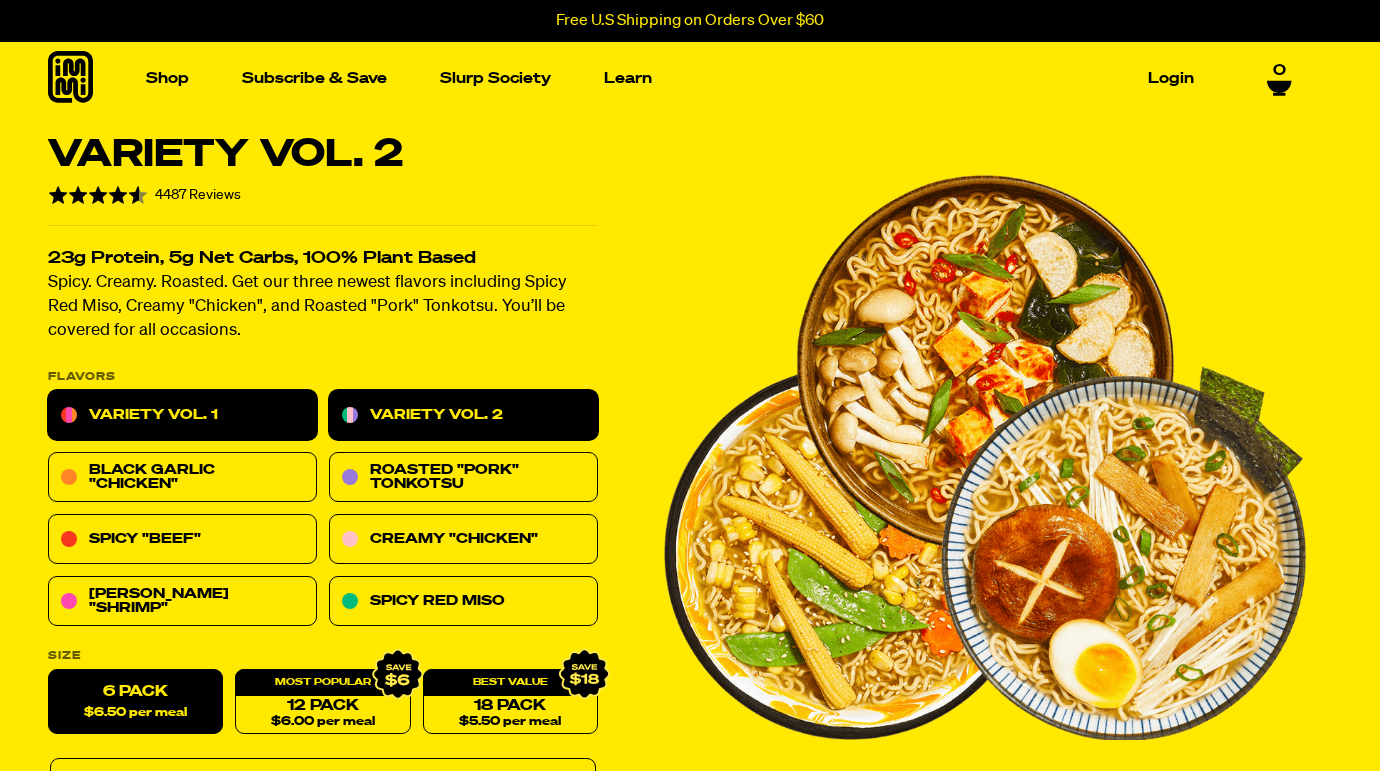 click on "Variety Vol. 1" at bounding box center (182, 416) 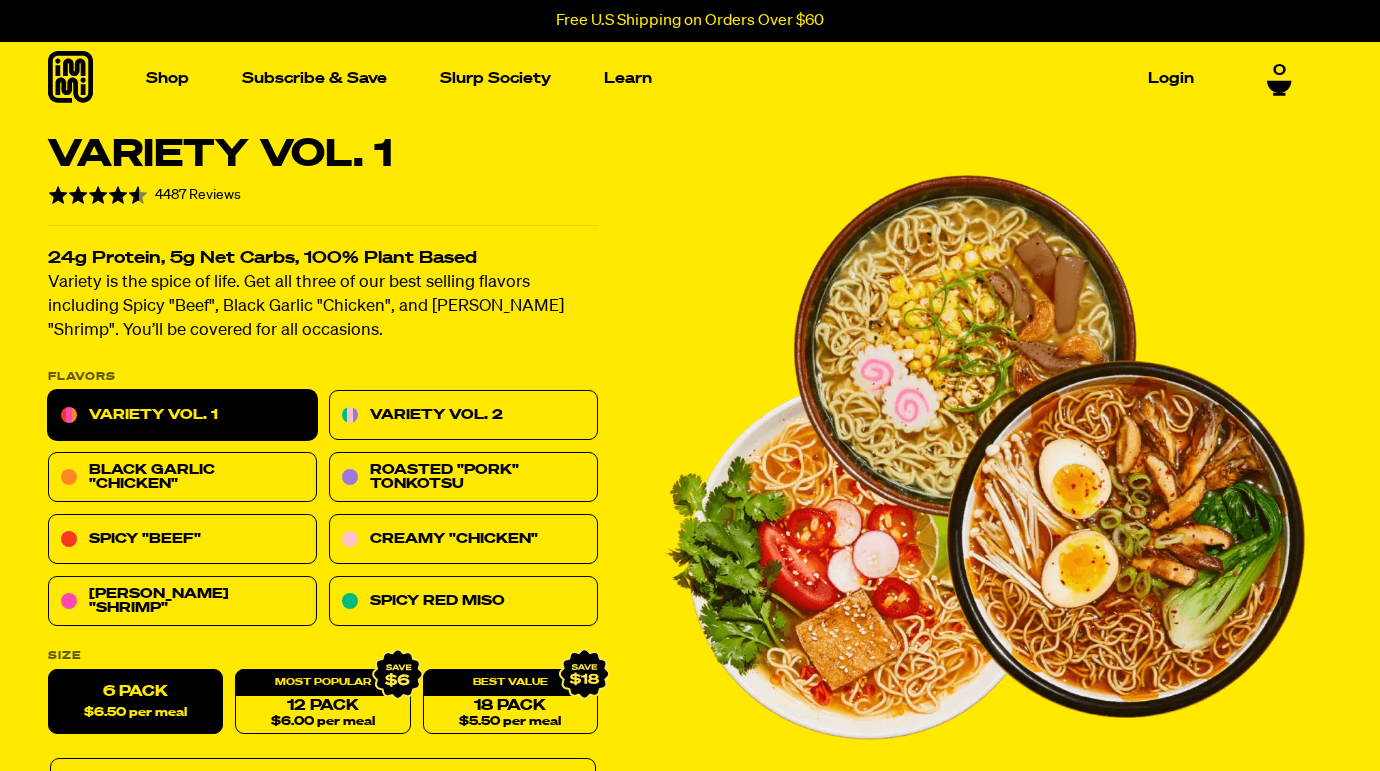 scroll, scrollTop: 0, scrollLeft: 0, axis: both 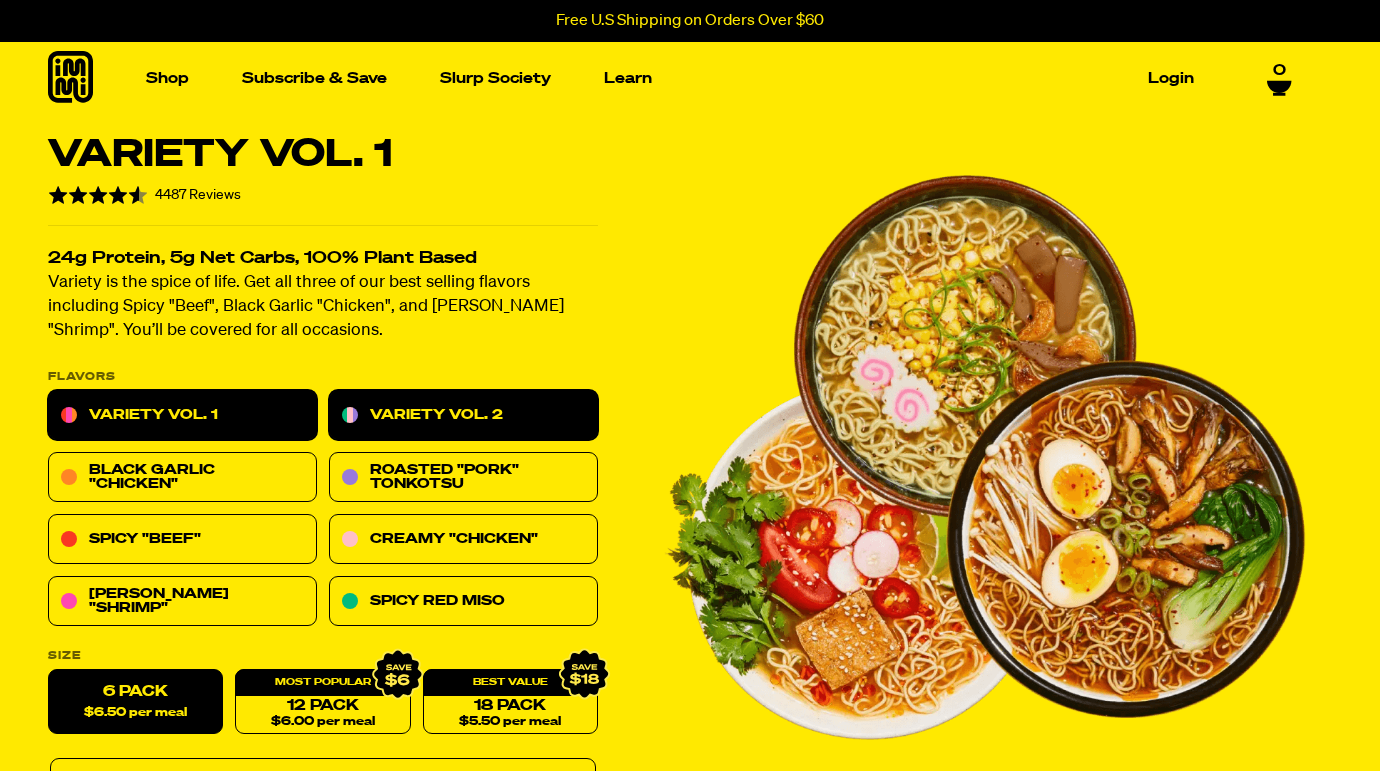 click on "Variety Vol. 2" at bounding box center [463, 416] 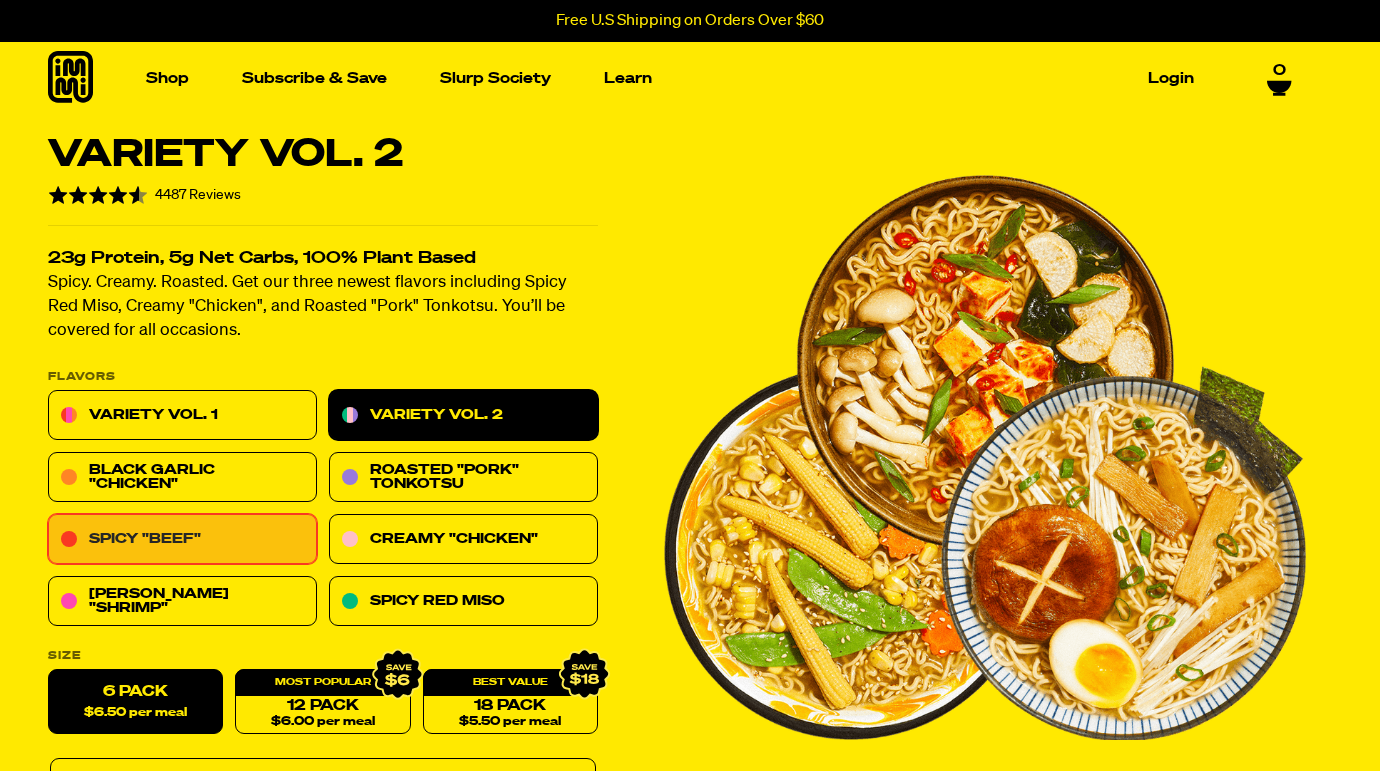 scroll, scrollTop: 0, scrollLeft: 0, axis: both 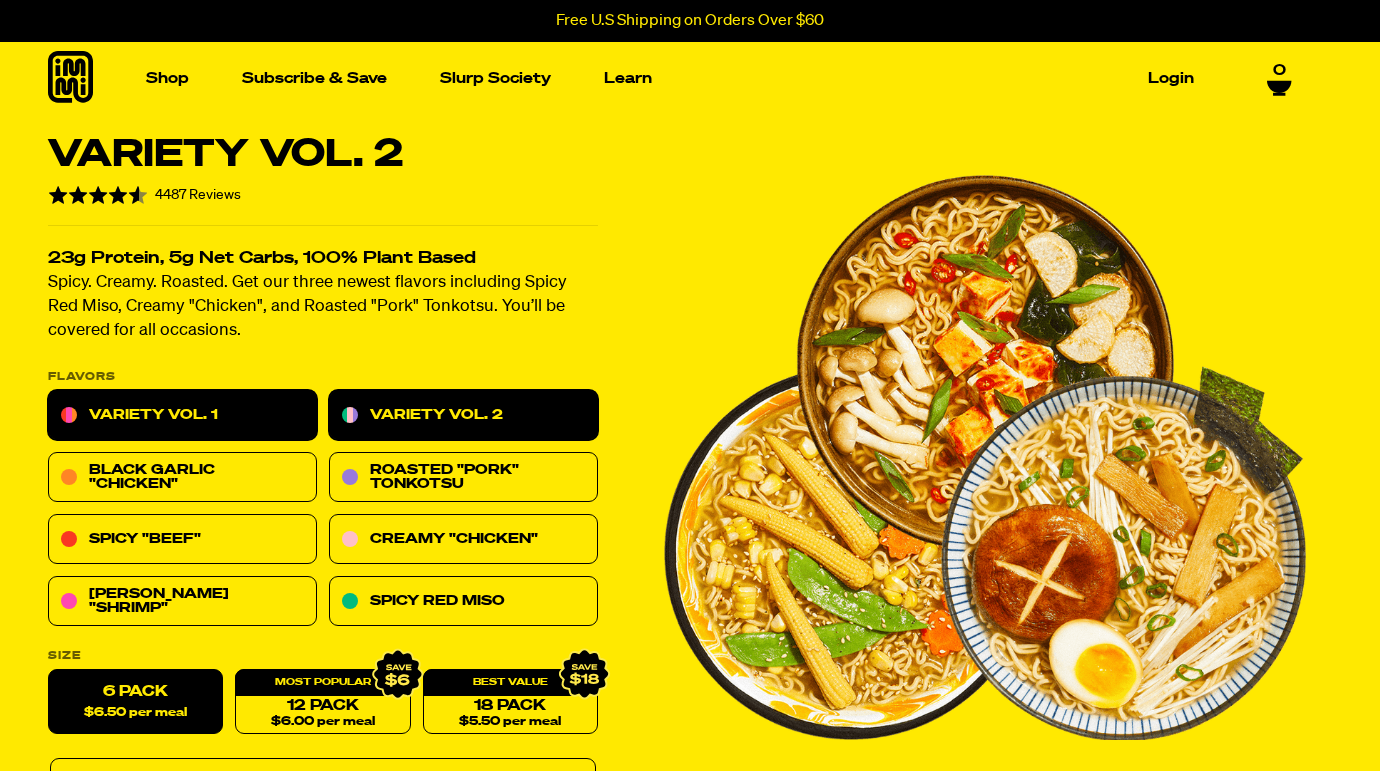 click on "Variety Vol. 1" at bounding box center (182, 416) 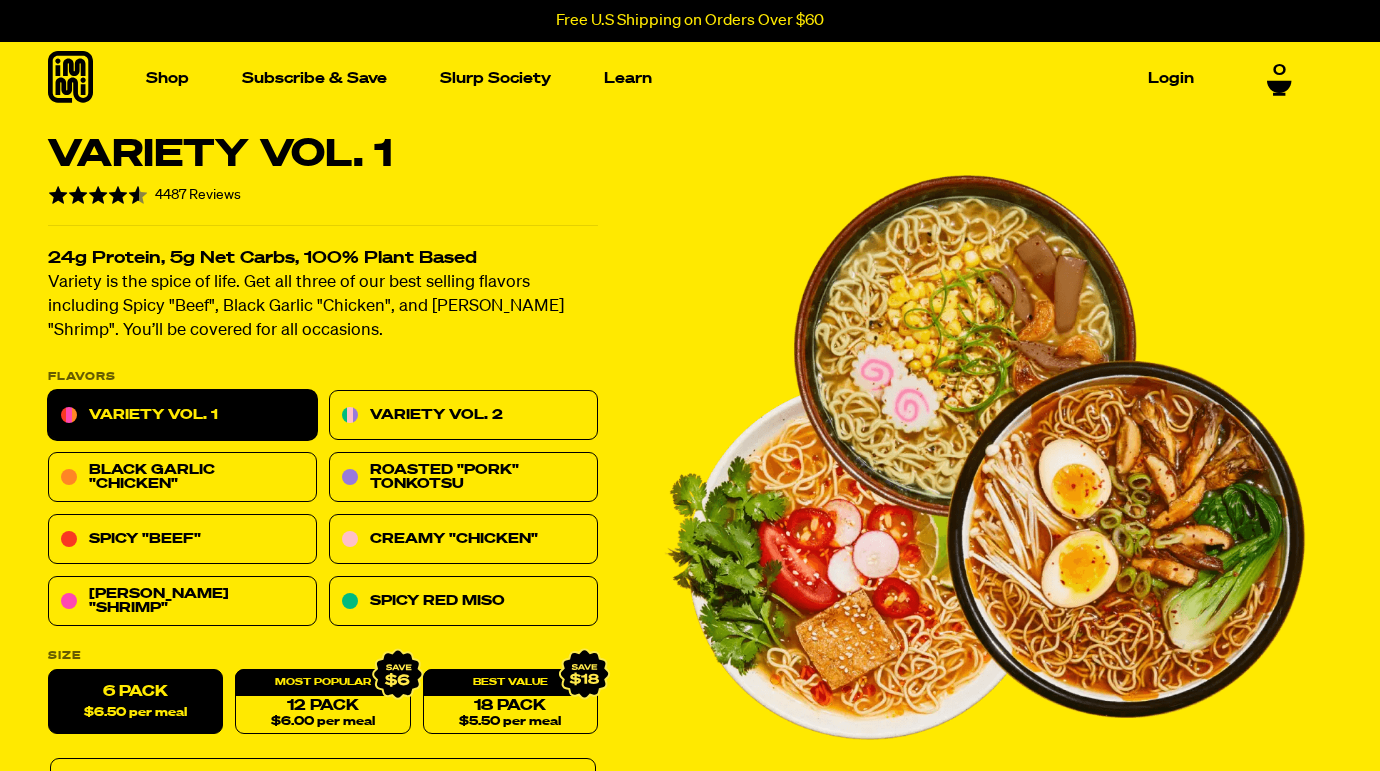 scroll, scrollTop: 0, scrollLeft: 0, axis: both 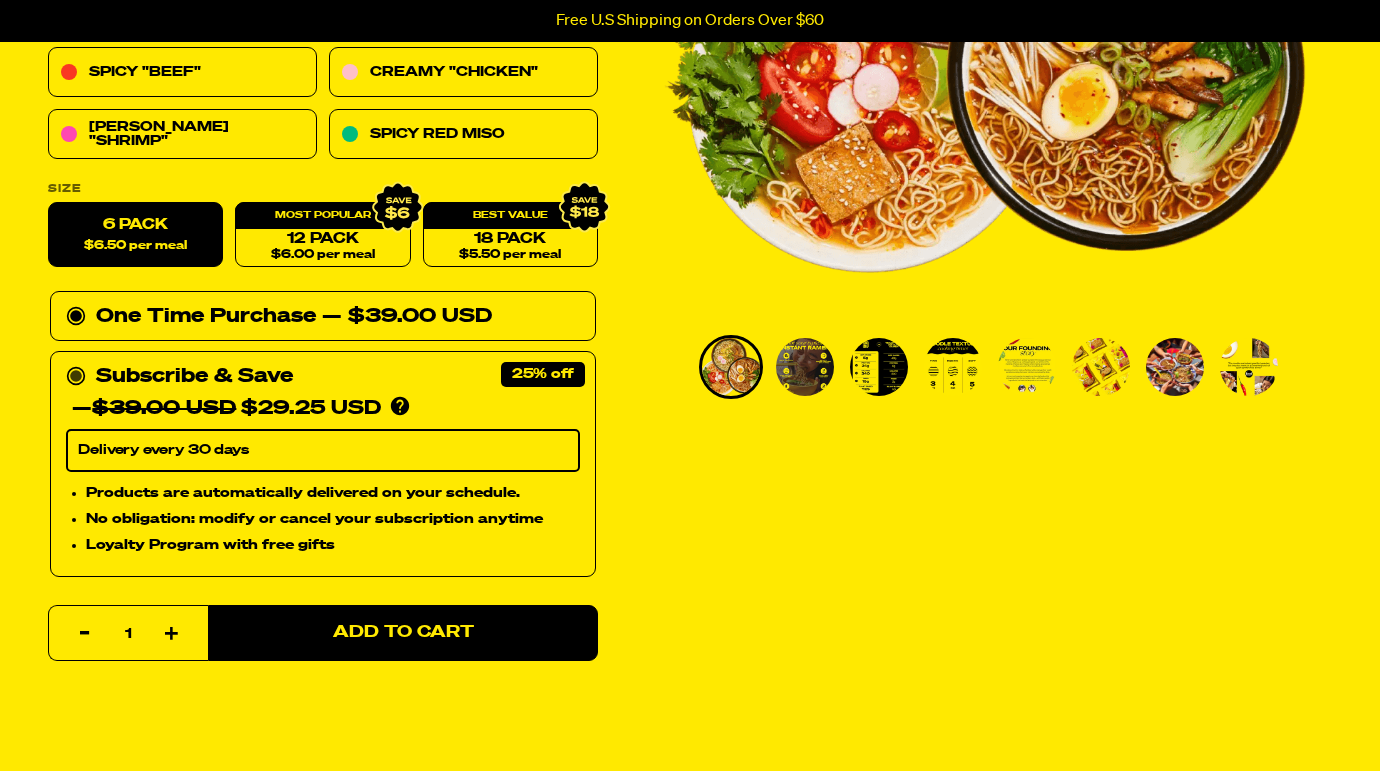 click 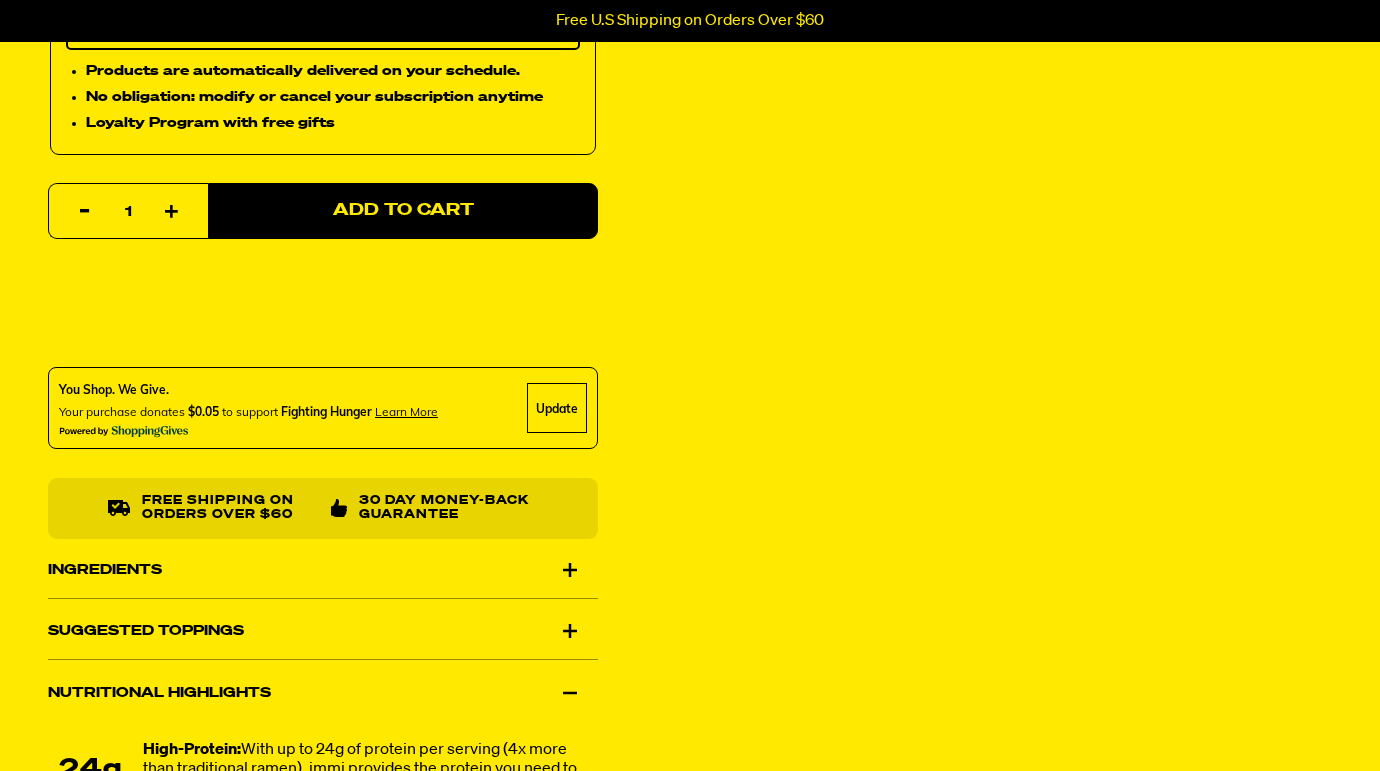 scroll, scrollTop: 933, scrollLeft: 0, axis: vertical 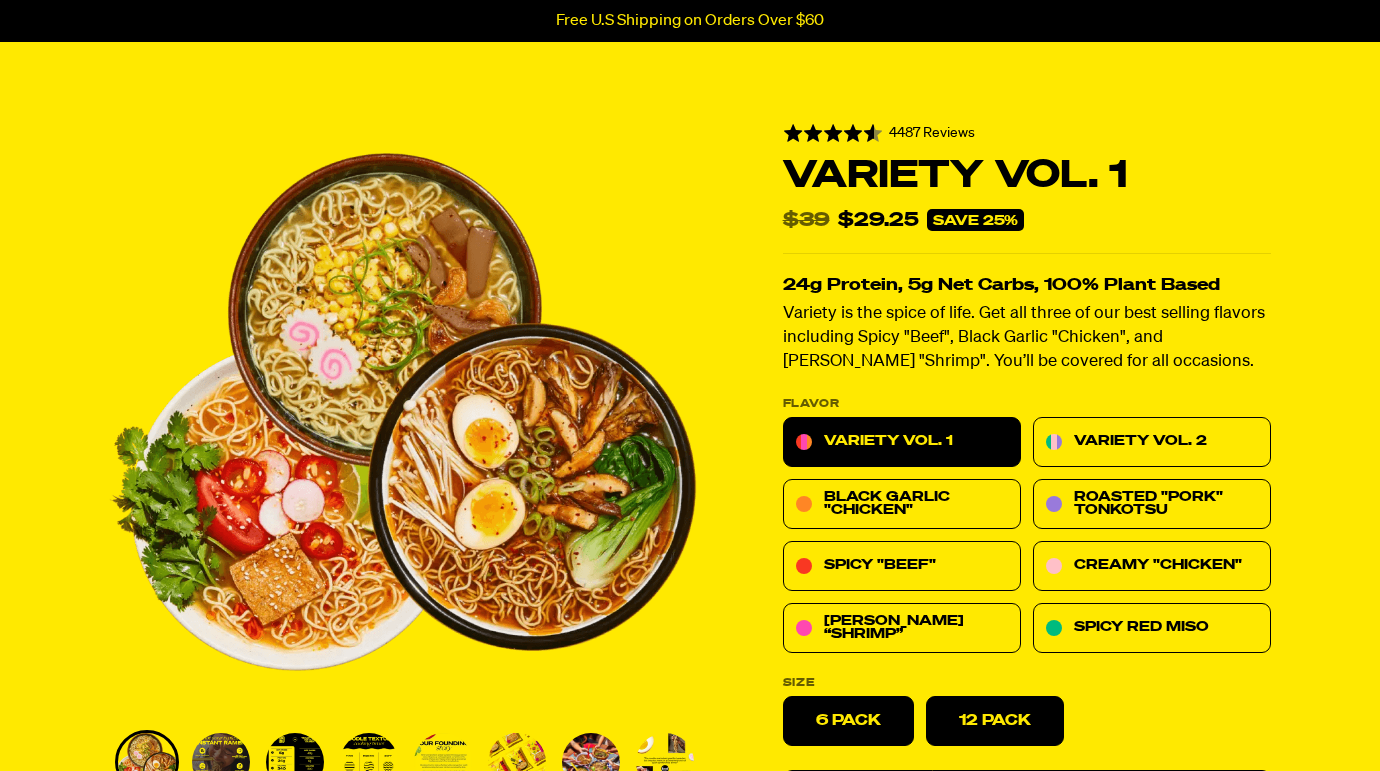 click on "12 Pack" at bounding box center (995, 720) 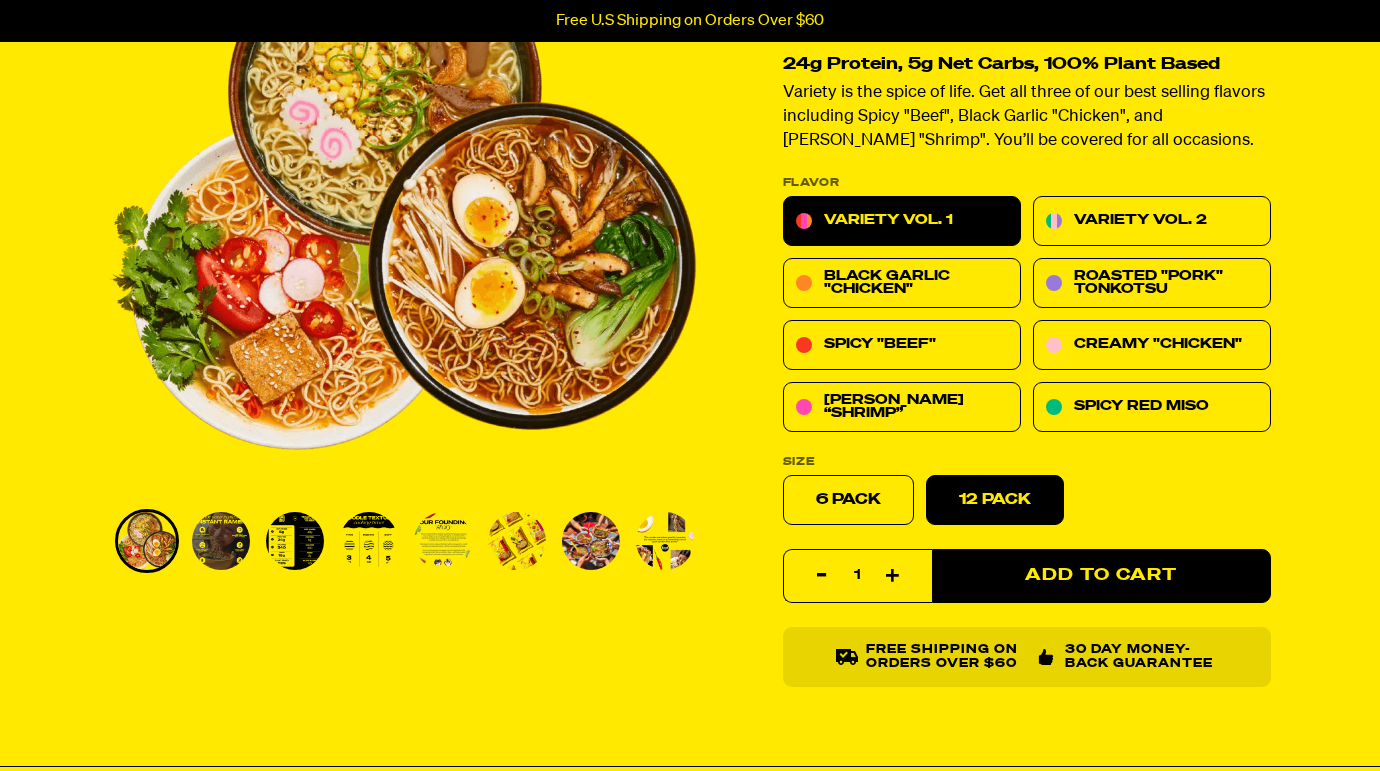 scroll, scrollTop: 700, scrollLeft: 0, axis: vertical 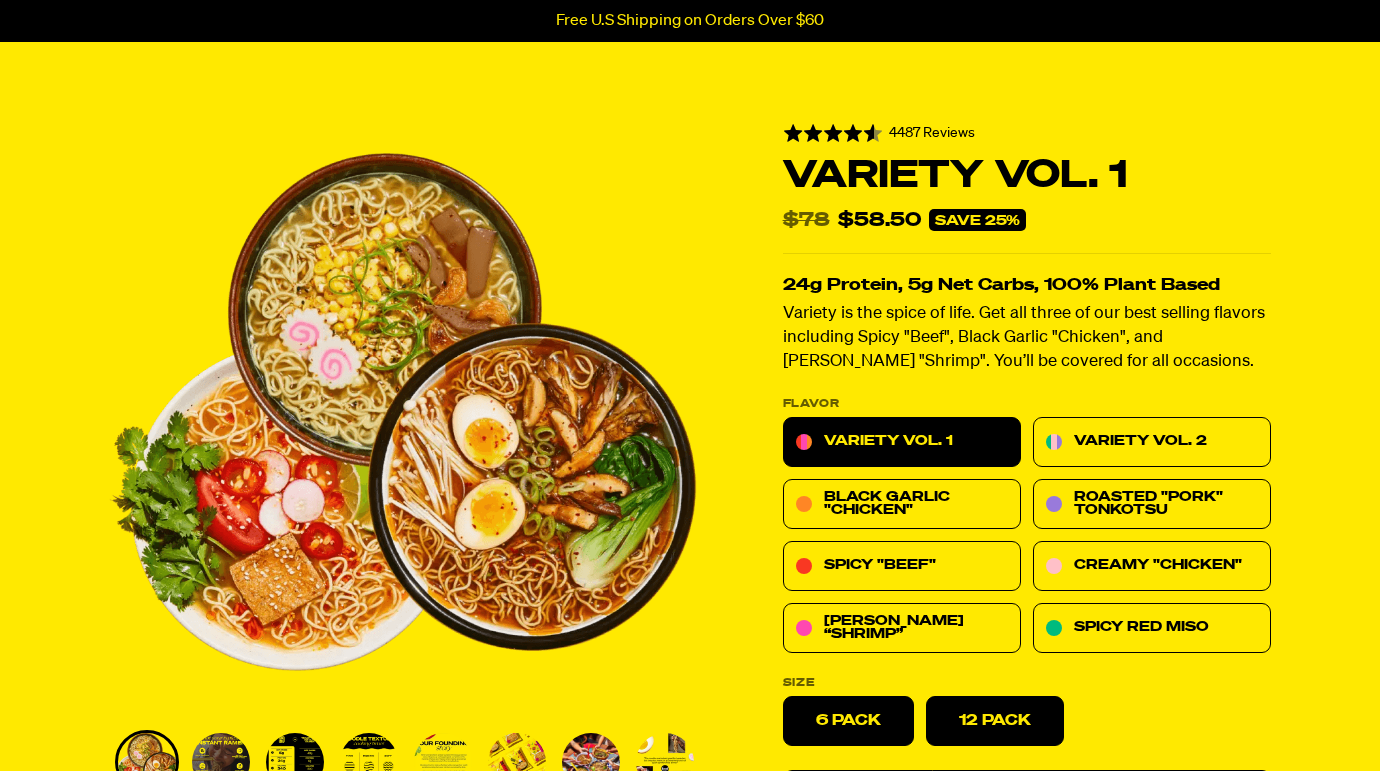 click on "6 Pack" at bounding box center [848, 720] 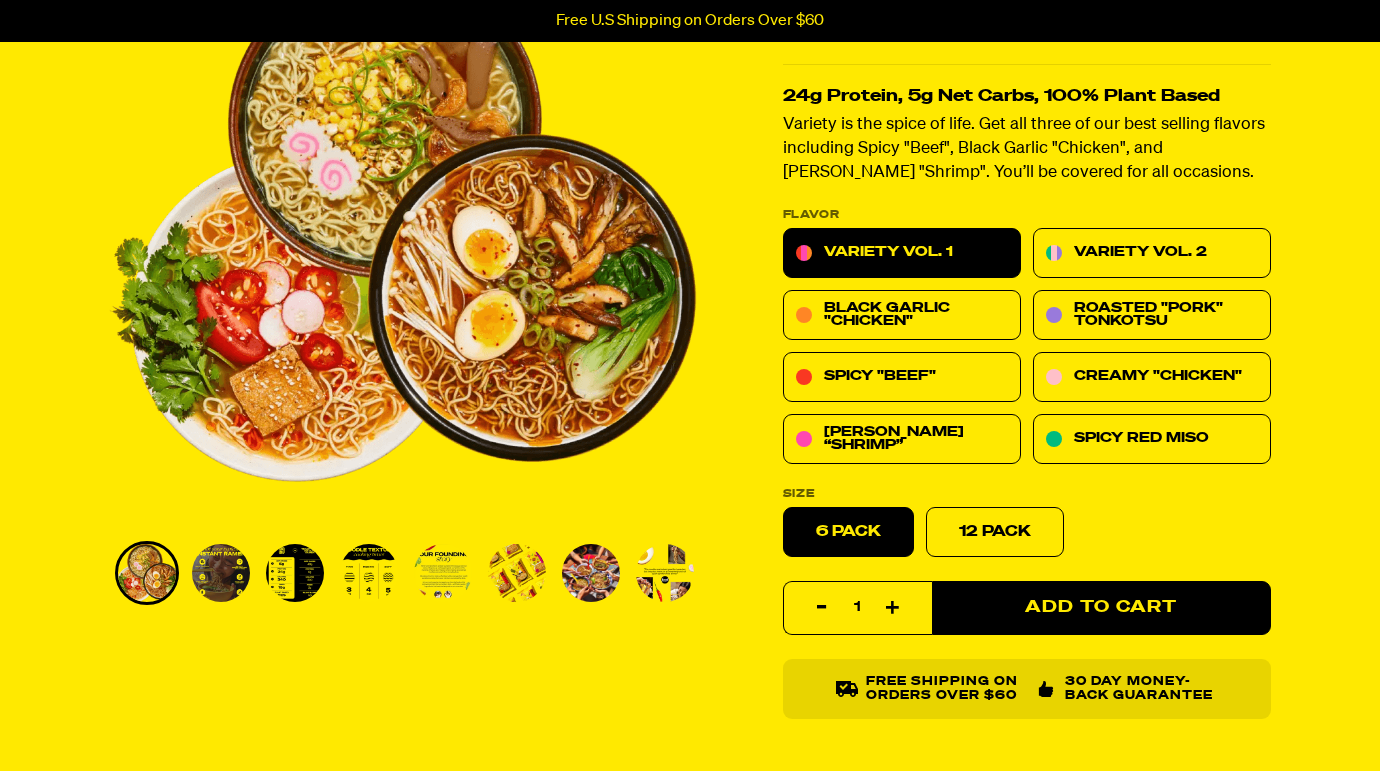 scroll, scrollTop: 933, scrollLeft: 0, axis: vertical 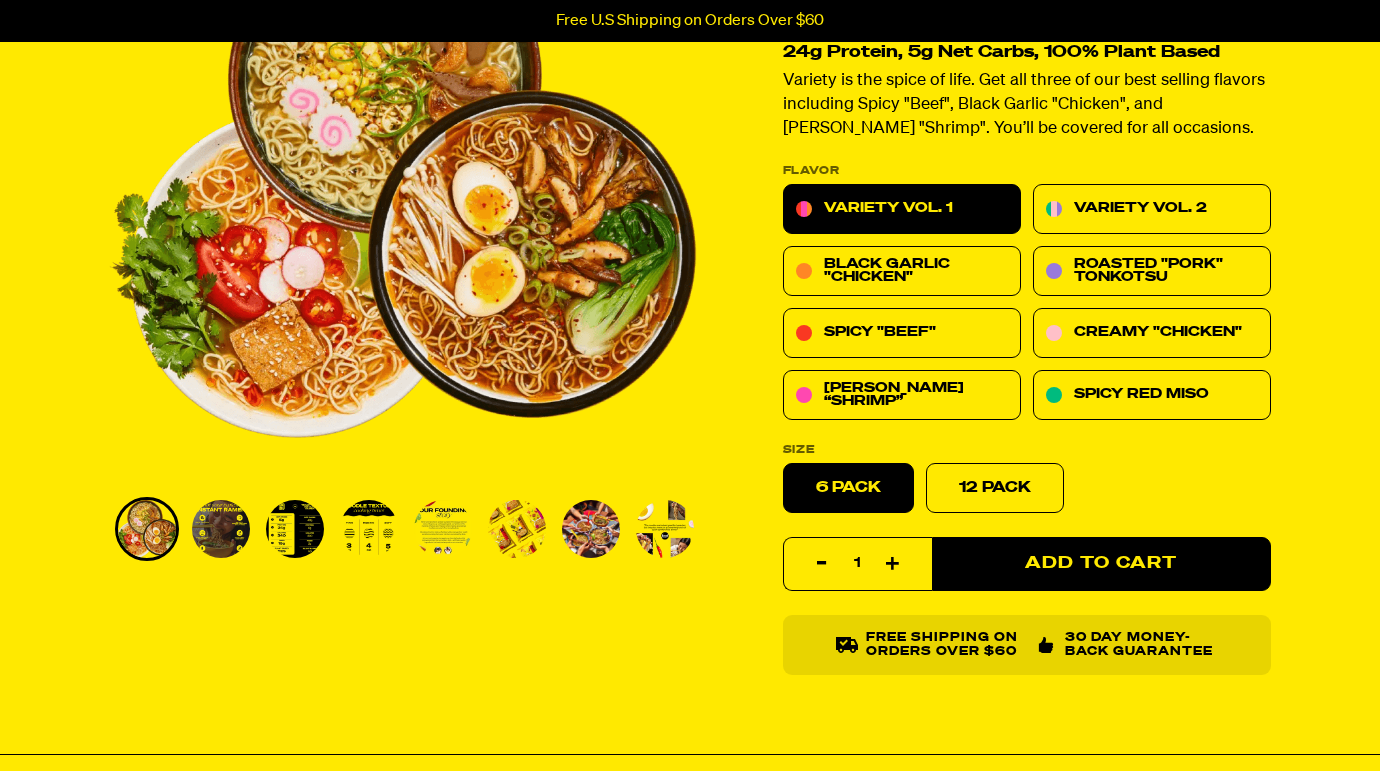 click at bounding box center (893, 564) 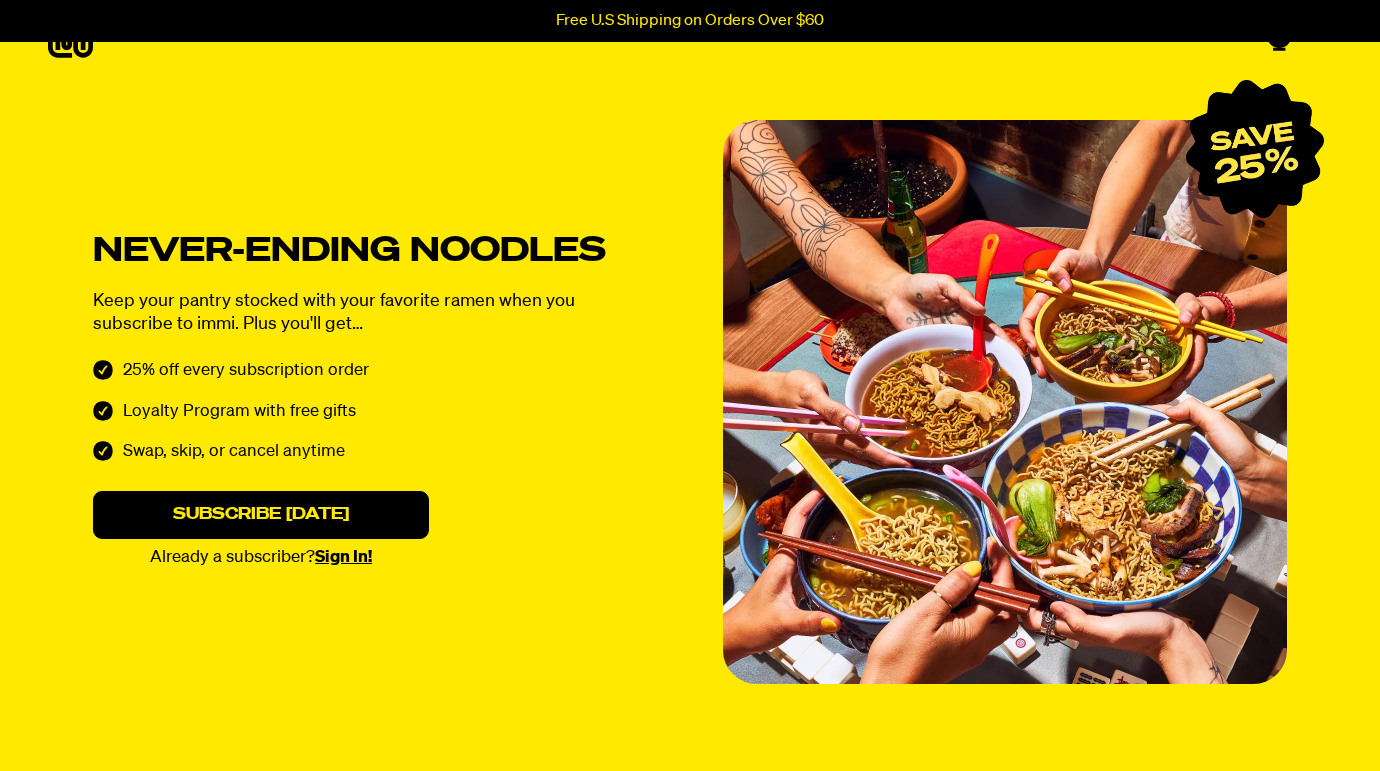 scroll, scrollTop: 0, scrollLeft: 0, axis: both 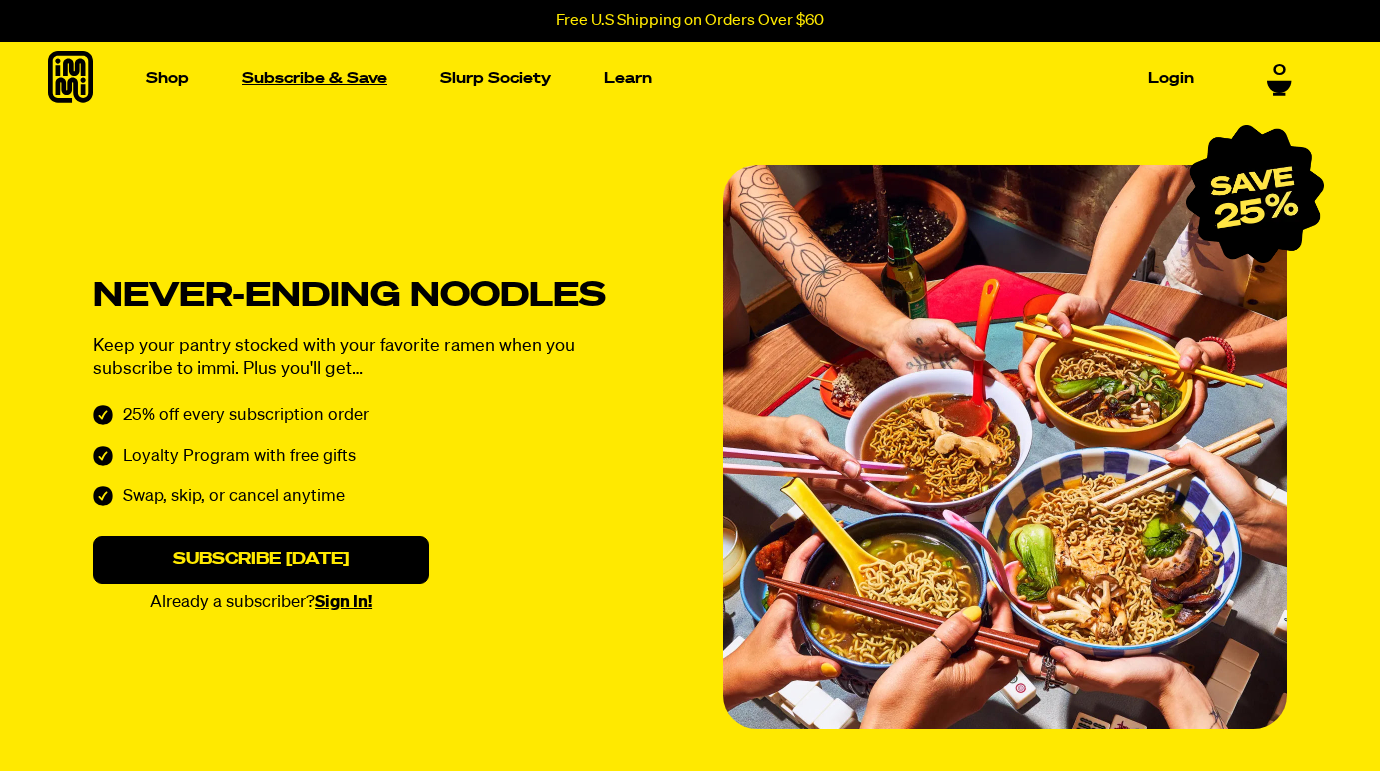 click on "Subscribe & Save" at bounding box center (314, 78) 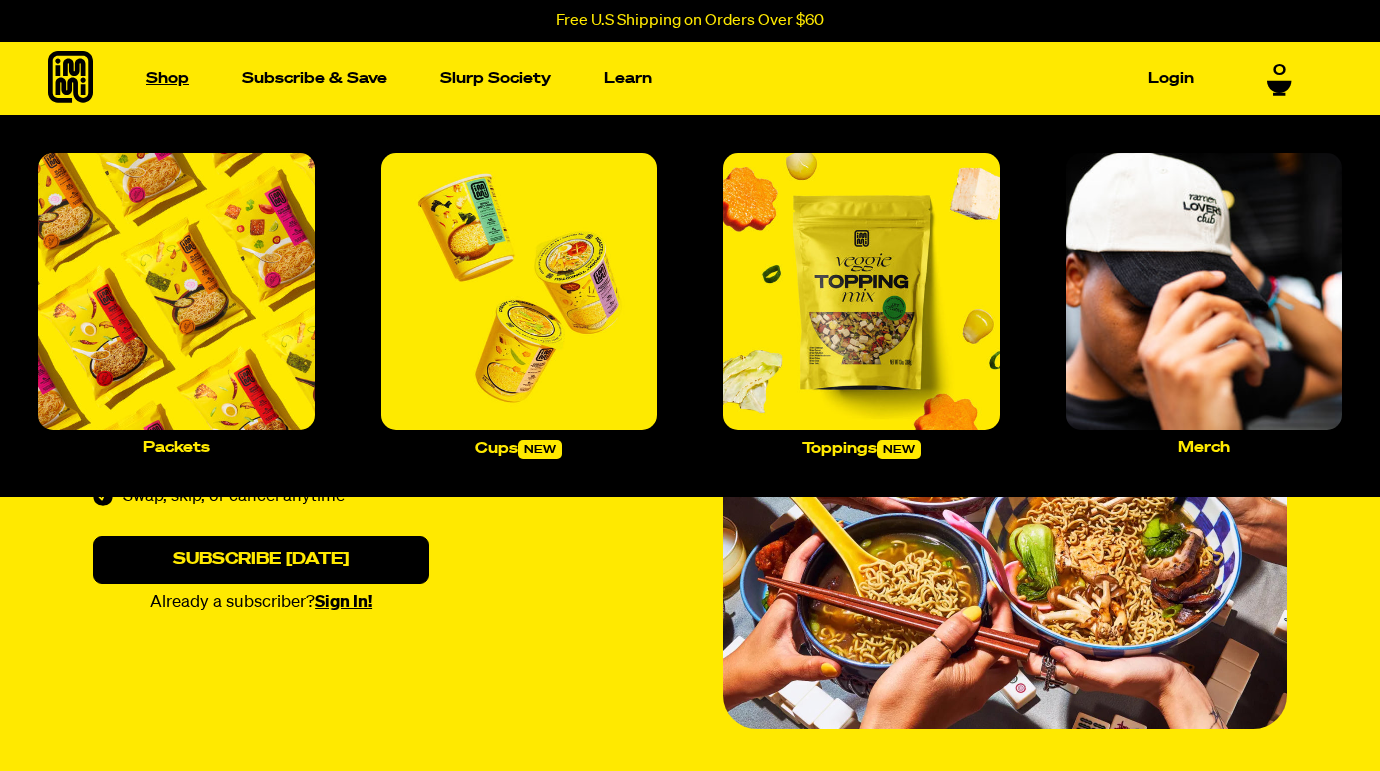 scroll, scrollTop: 0, scrollLeft: 0, axis: both 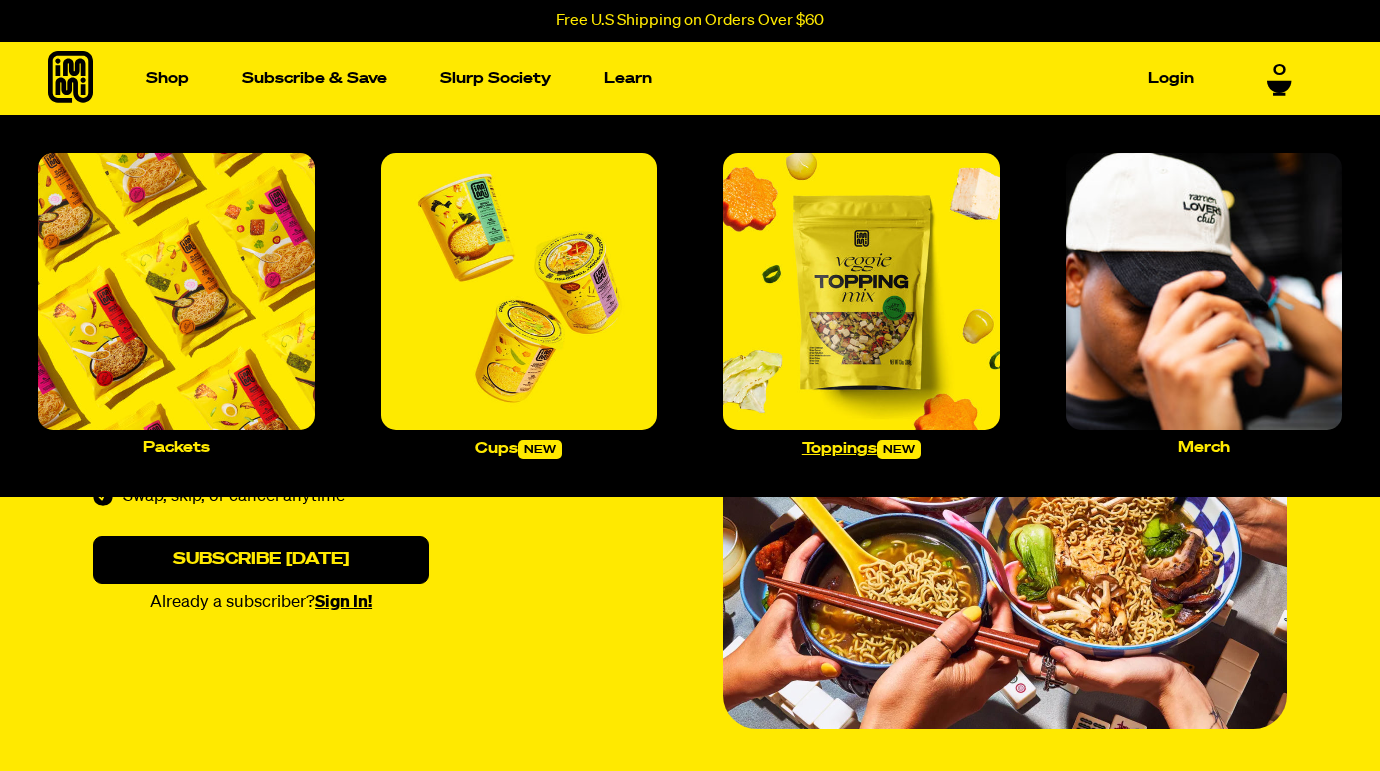 click at bounding box center [861, 291] 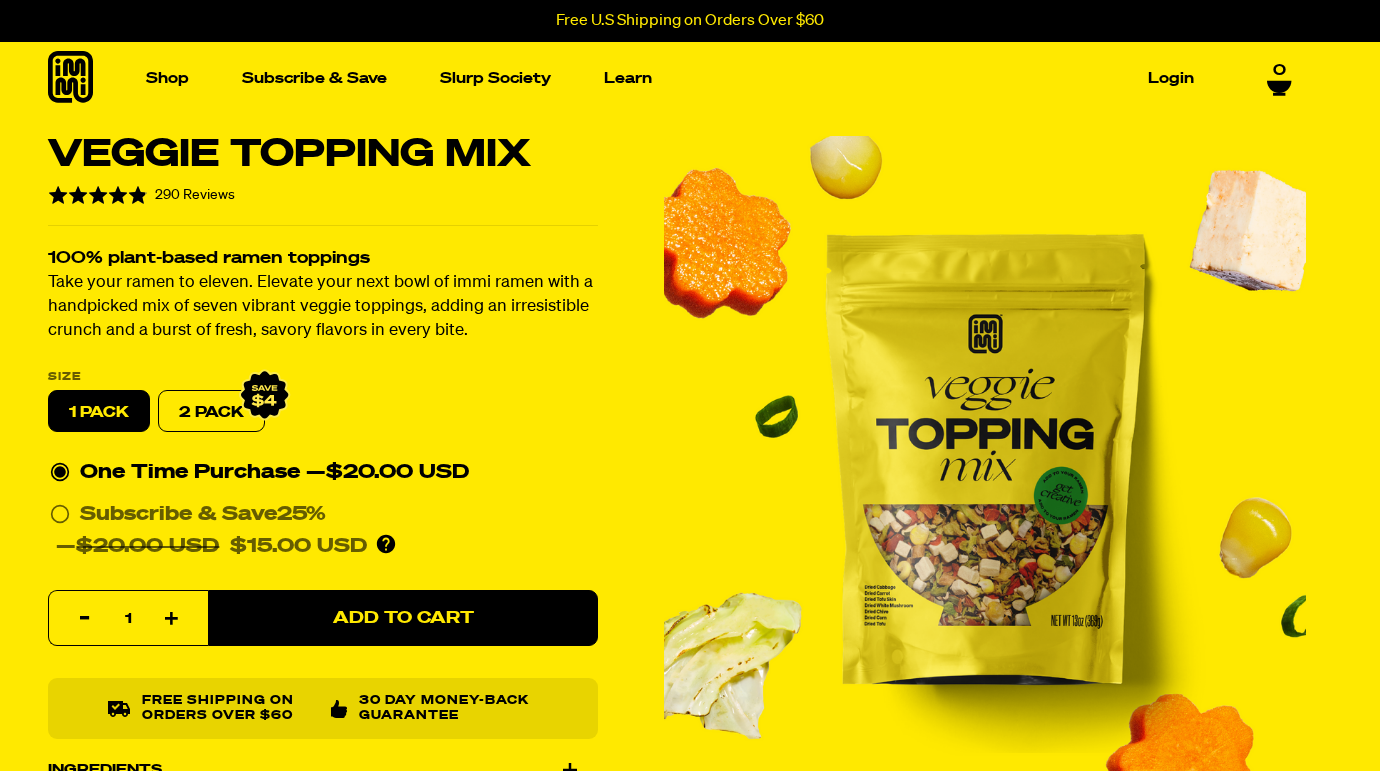 scroll, scrollTop: 0, scrollLeft: 0, axis: both 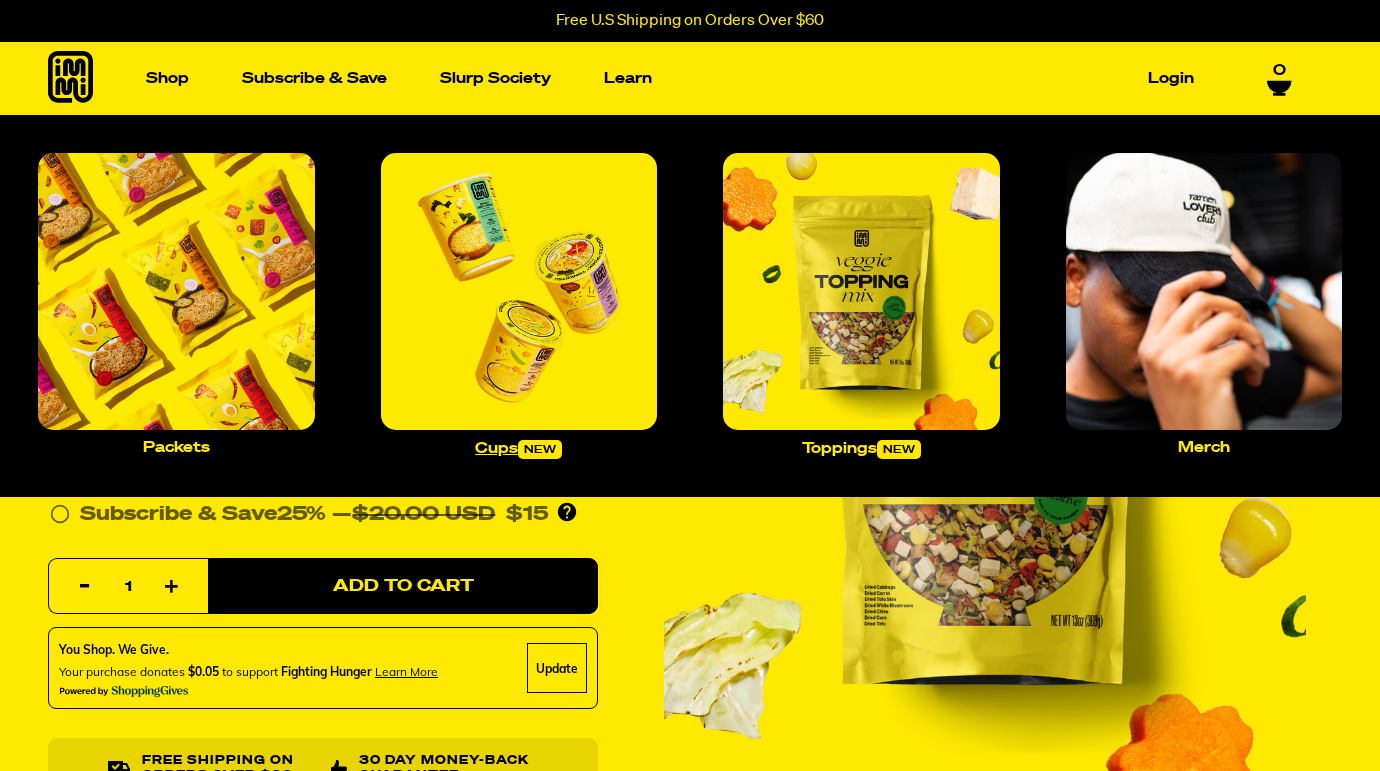 click at bounding box center [519, 291] 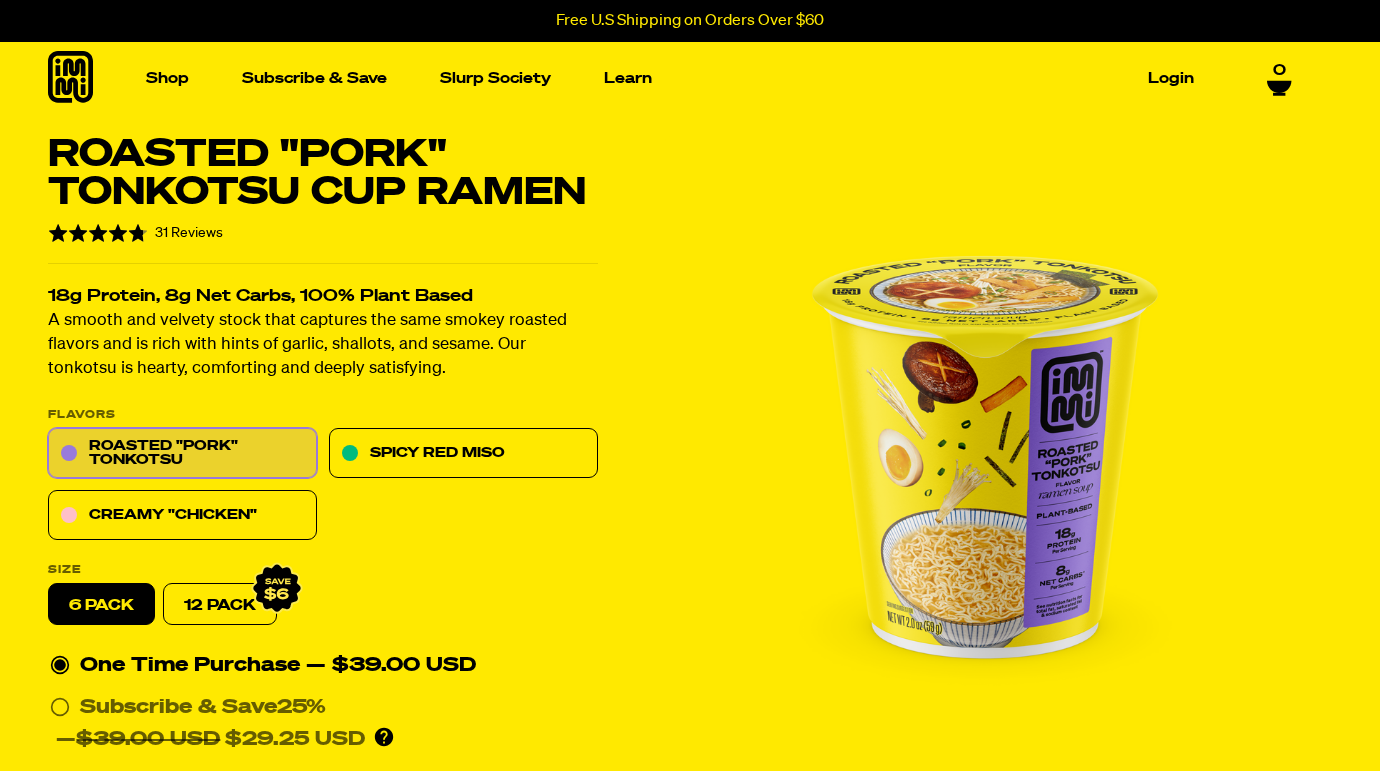 scroll, scrollTop: 0, scrollLeft: 0, axis: both 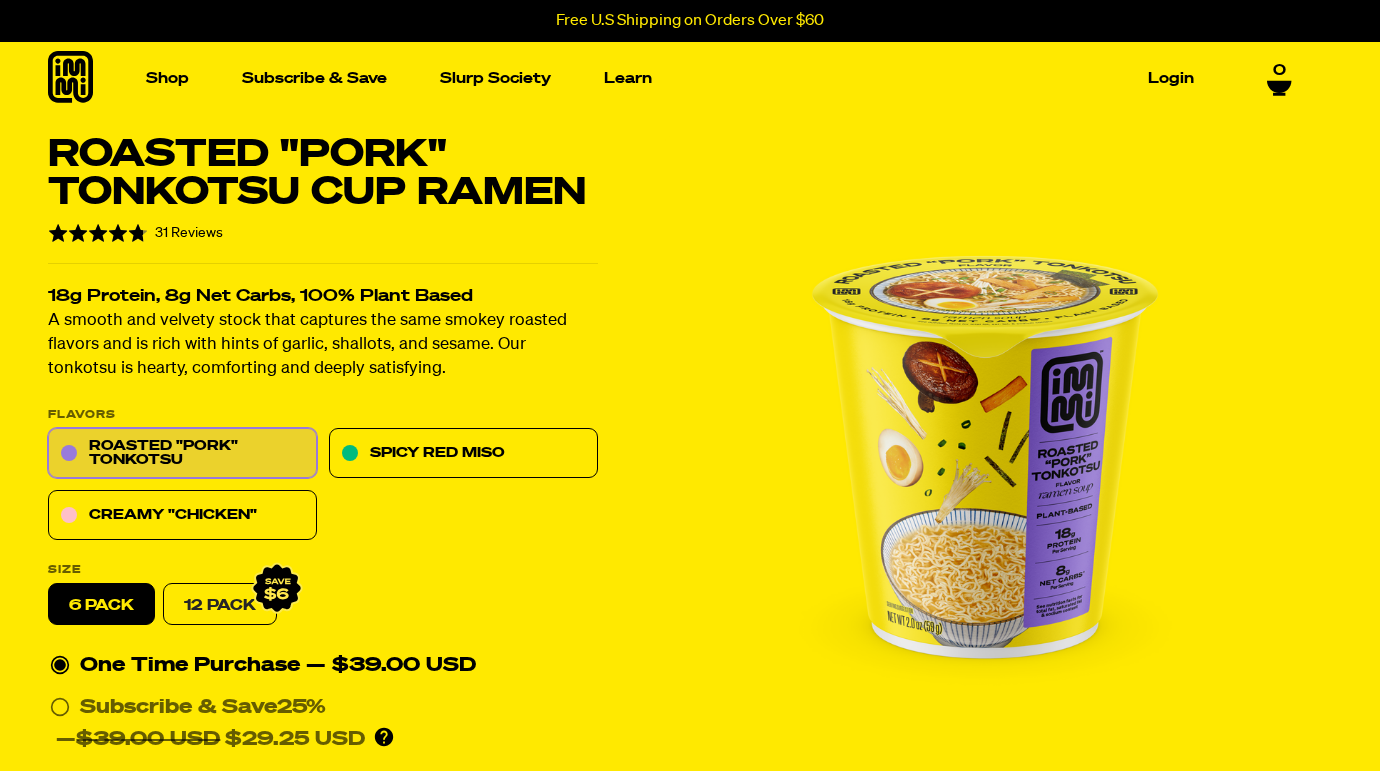 click on "12 Pack" at bounding box center [220, 605] 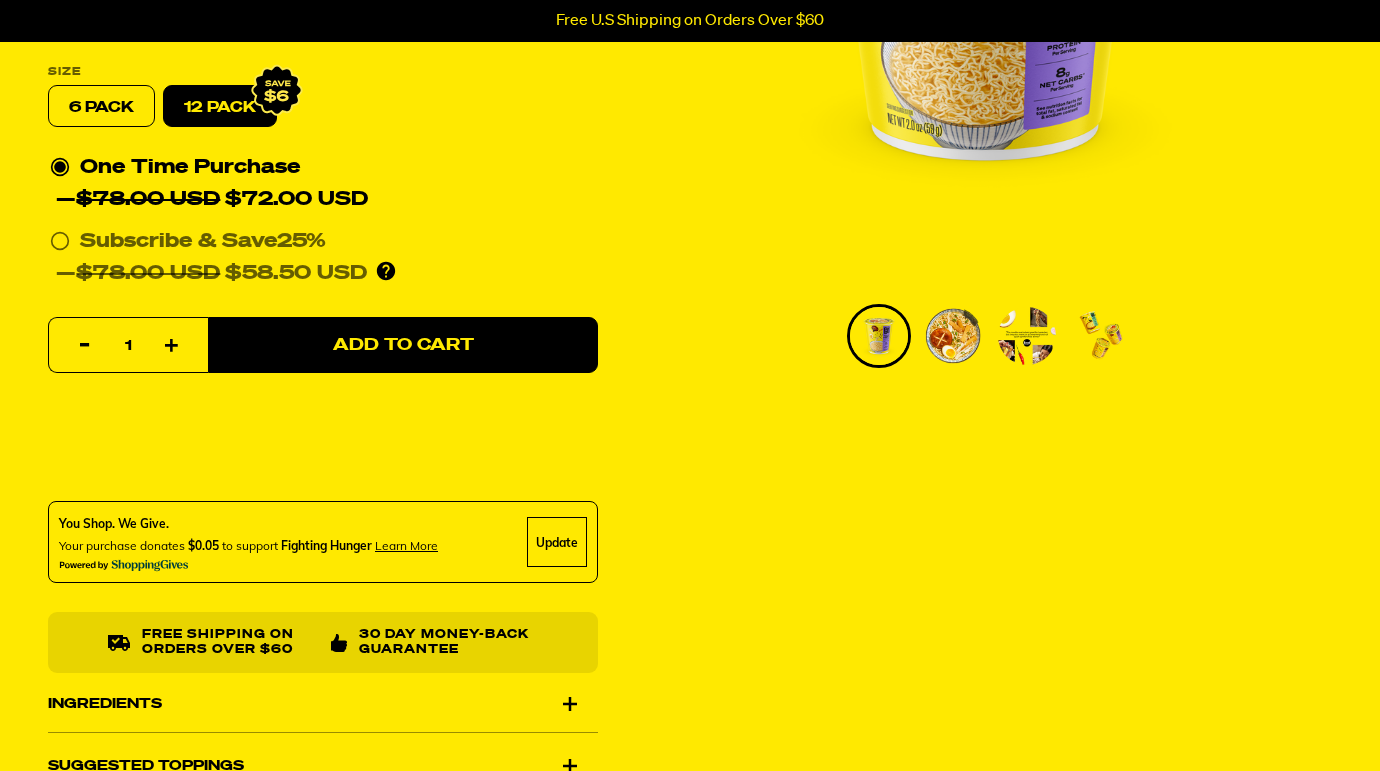 scroll, scrollTop: 700, scrollLeft: 0, axis: vertical 